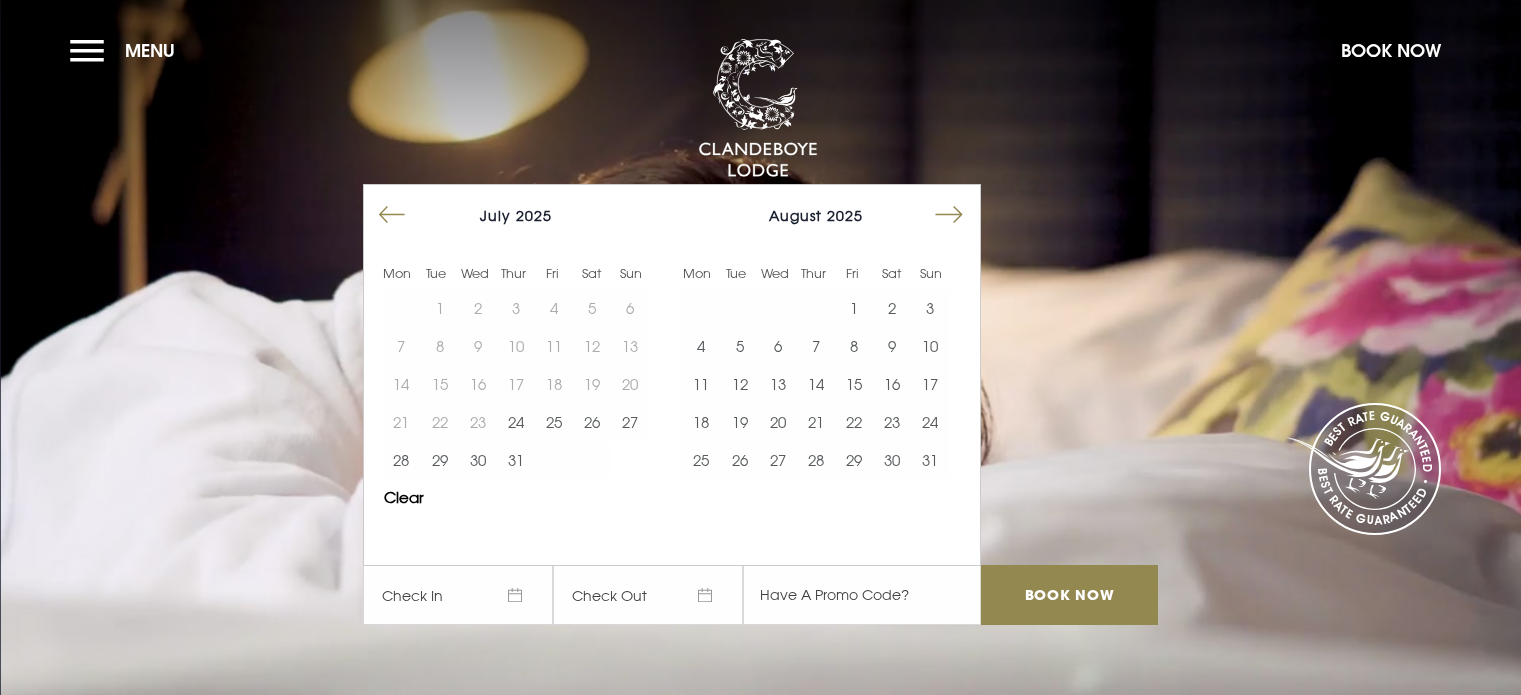 scroll, scrollTop: 0, scrollLeft: 0, axis: both 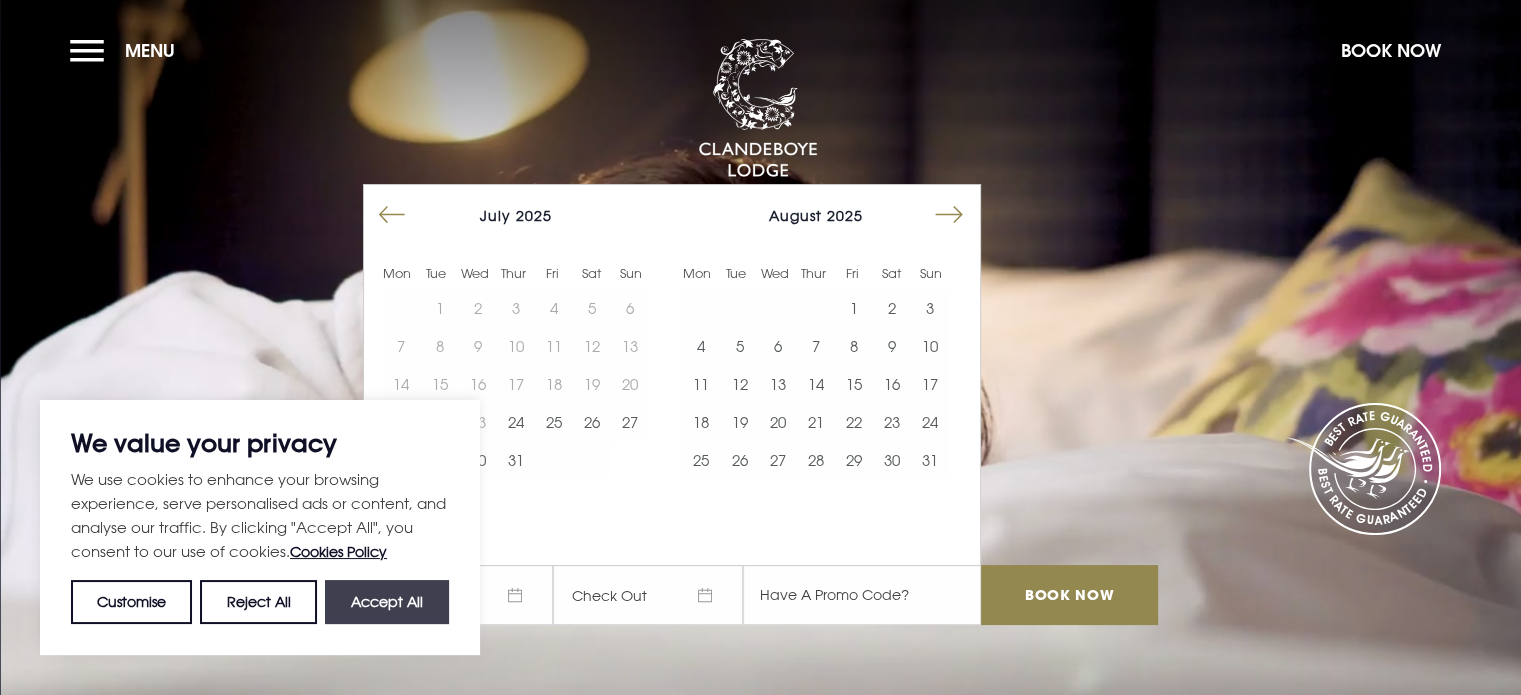 click on "Accept All" at bounding box center (387, 602) 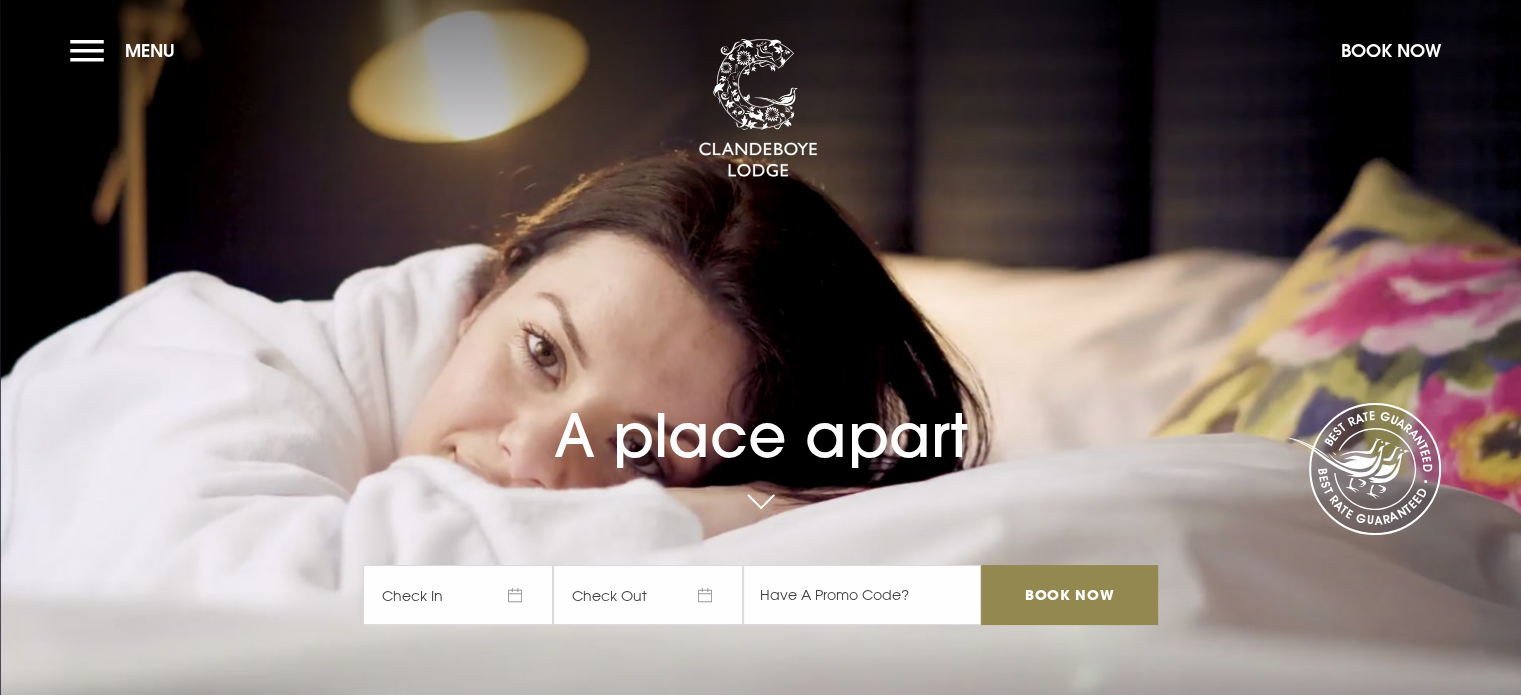 checkbox on "true" 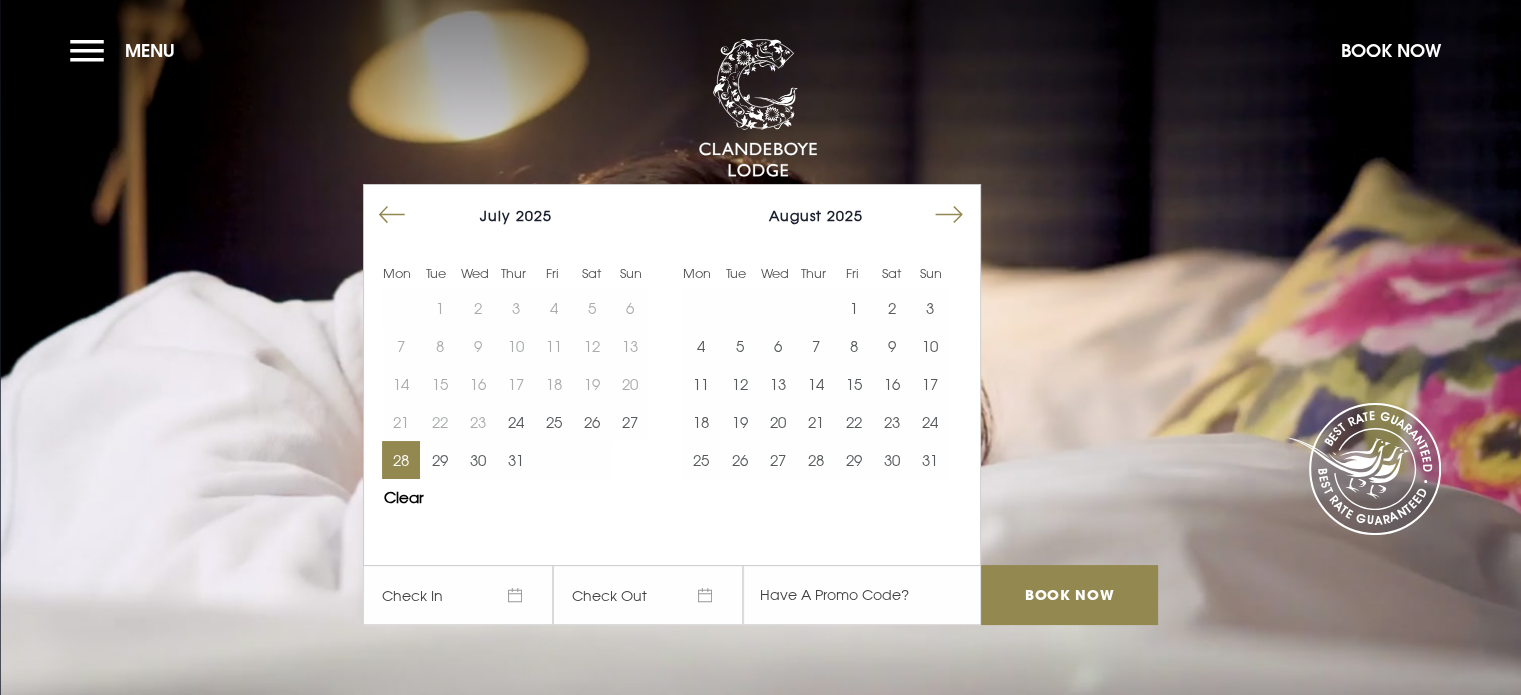 click on "28" at bounding box center [401, 460] 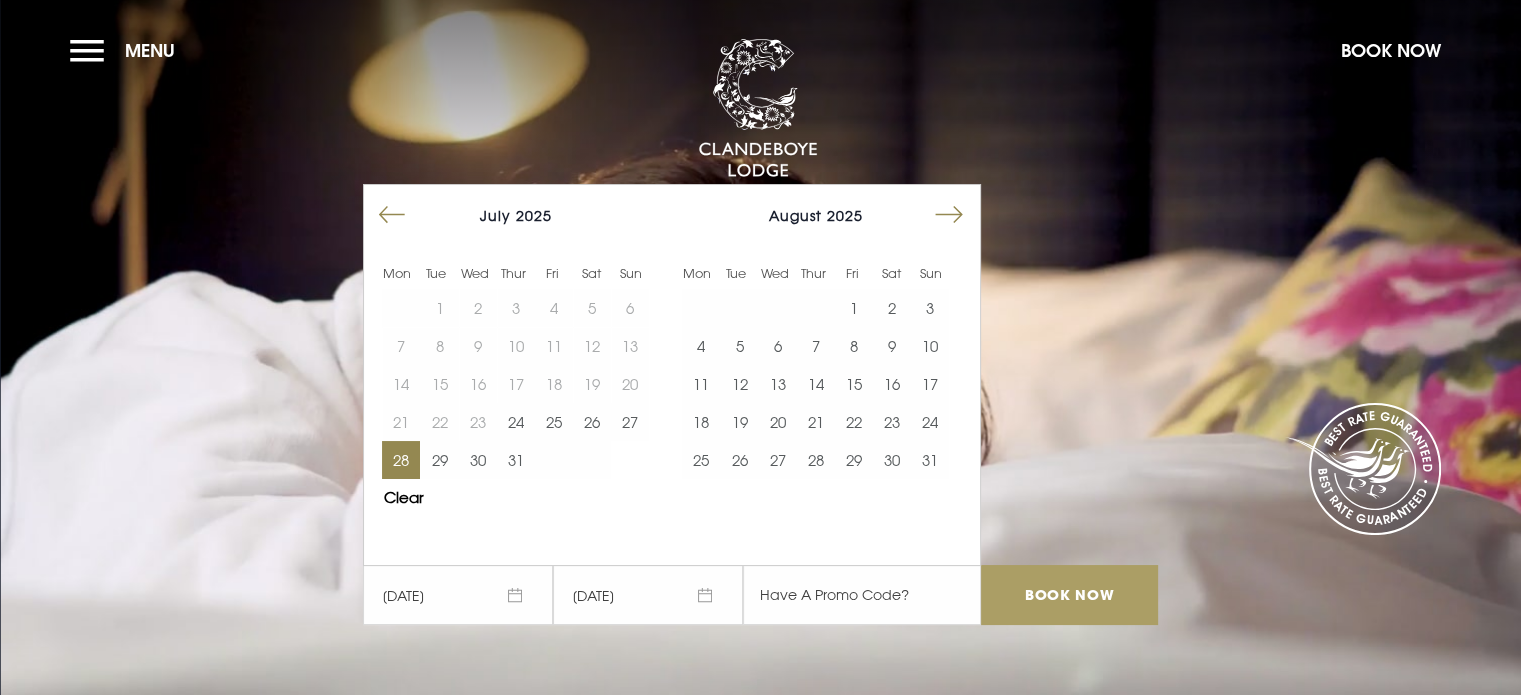 click on "Book Now" at bounding box center [1069, 595] 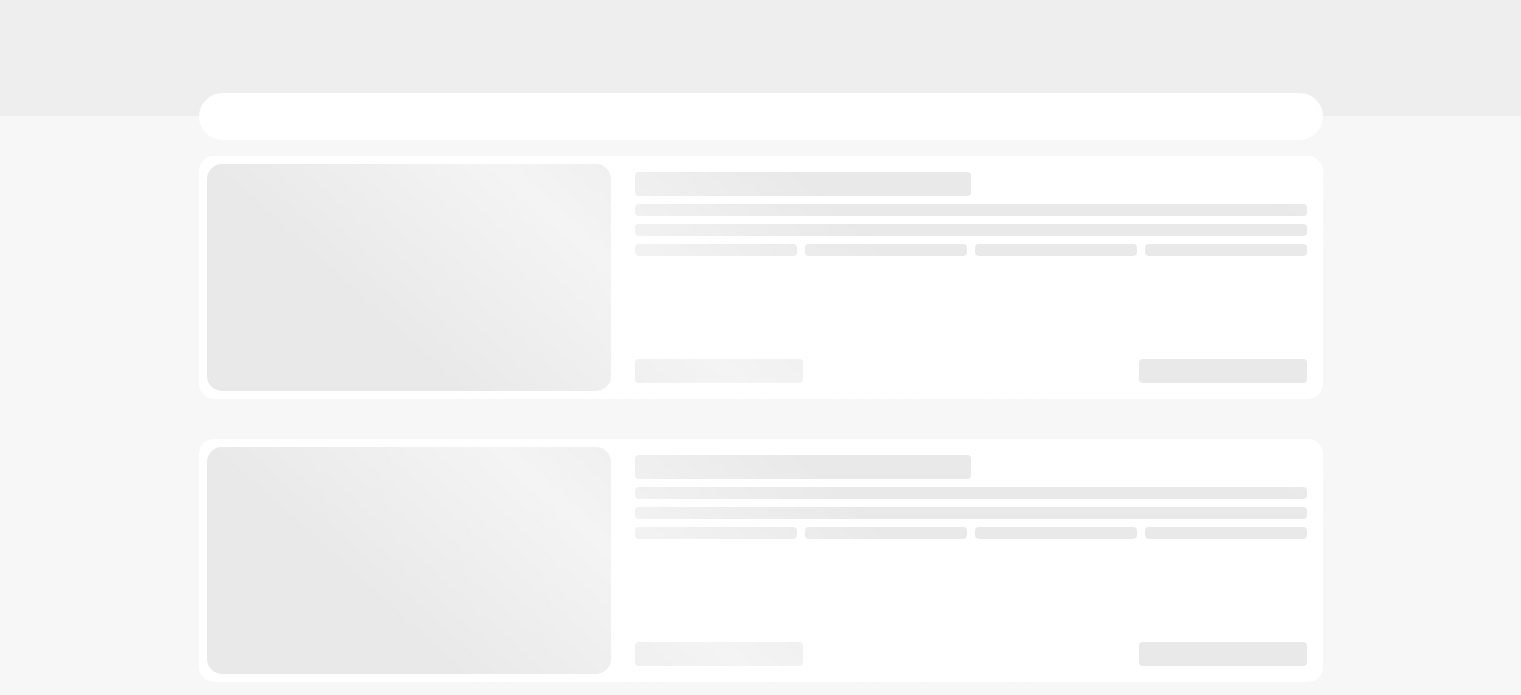 scroll, scrollTop: 0, scrollLeft: 0, axis: both 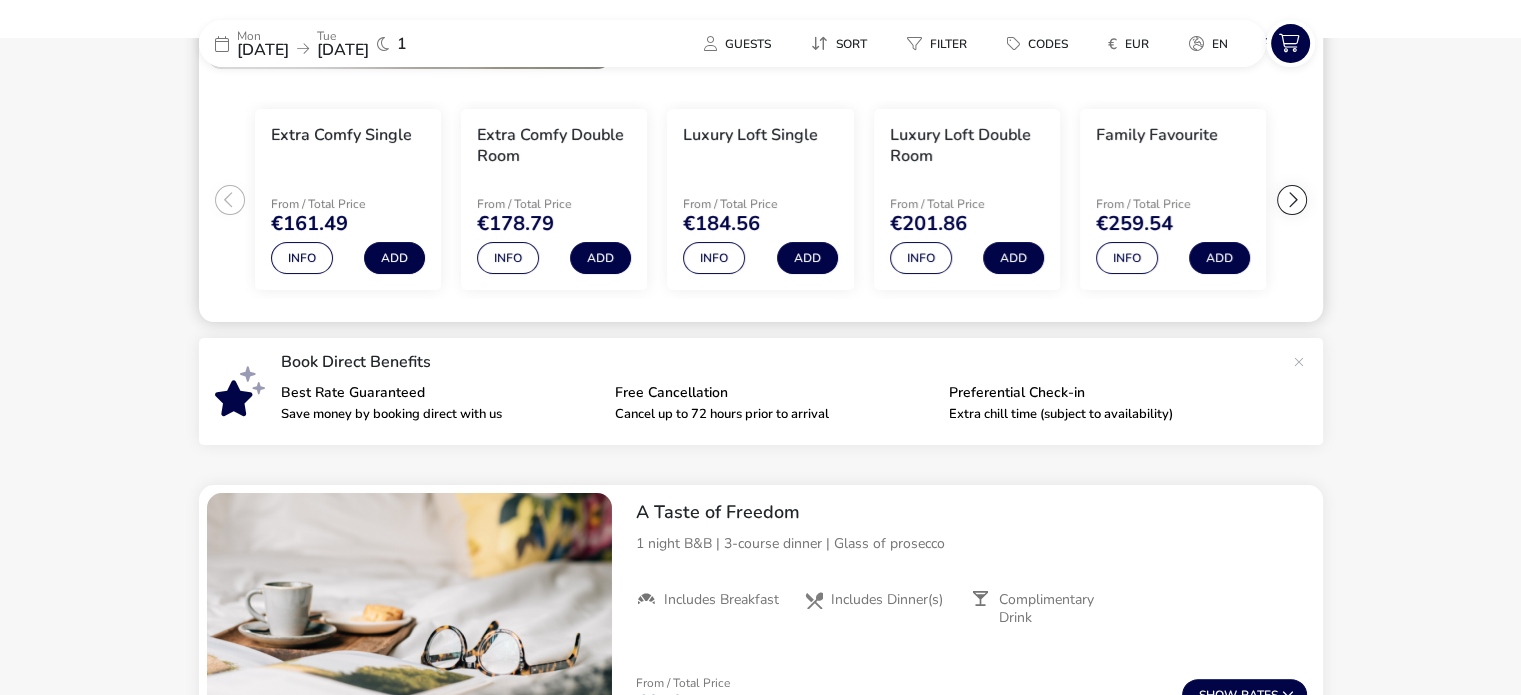 click on "Add" at bounding box center [394, 254] 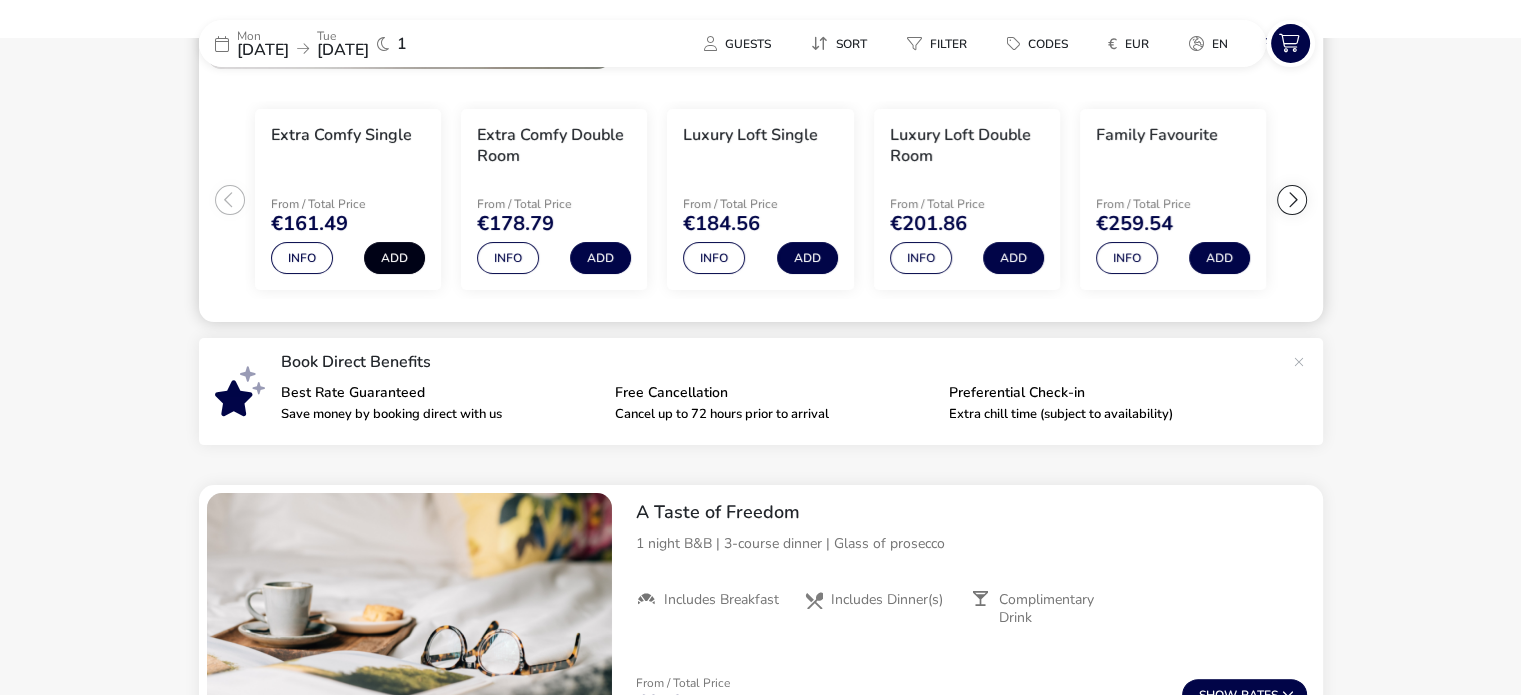 click on "Add" at bounding box center (394, 258) 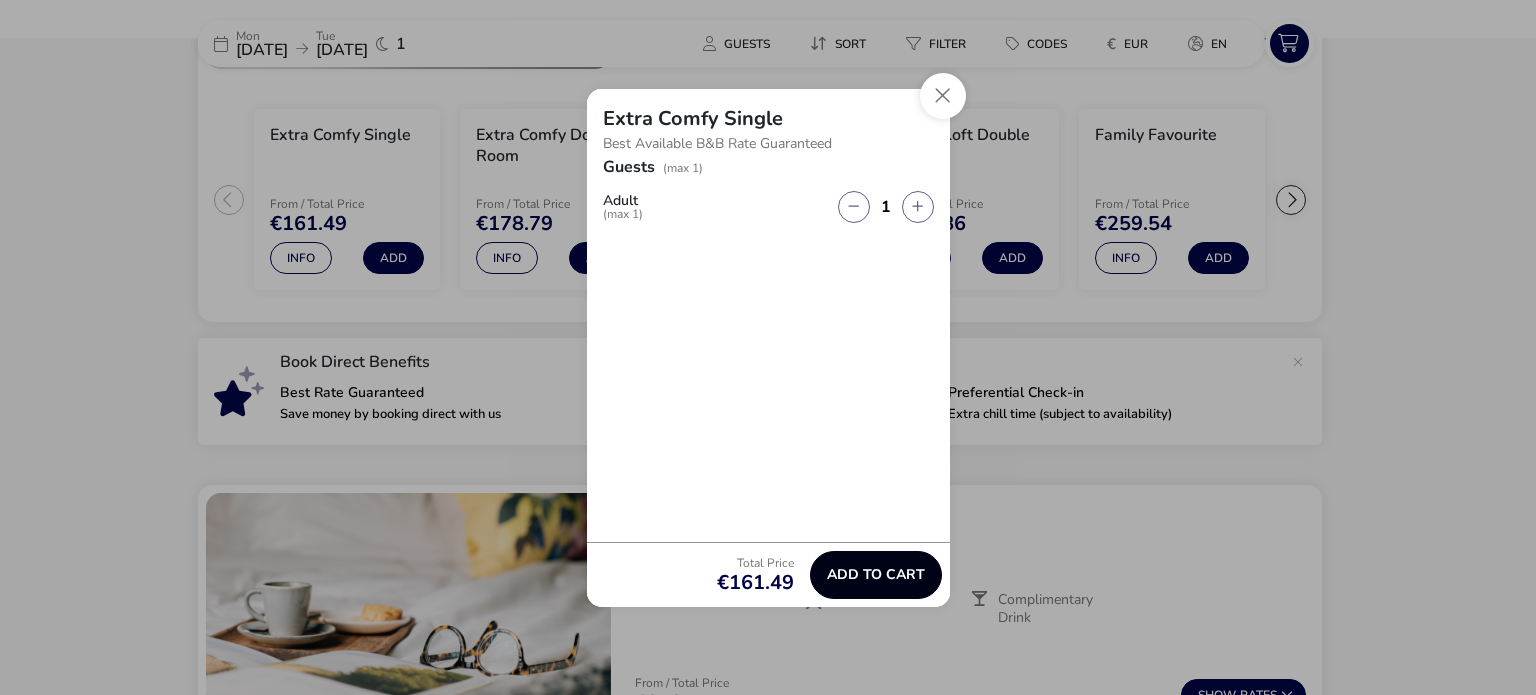 click on "Add to cart" at bounding box center [876, 574] 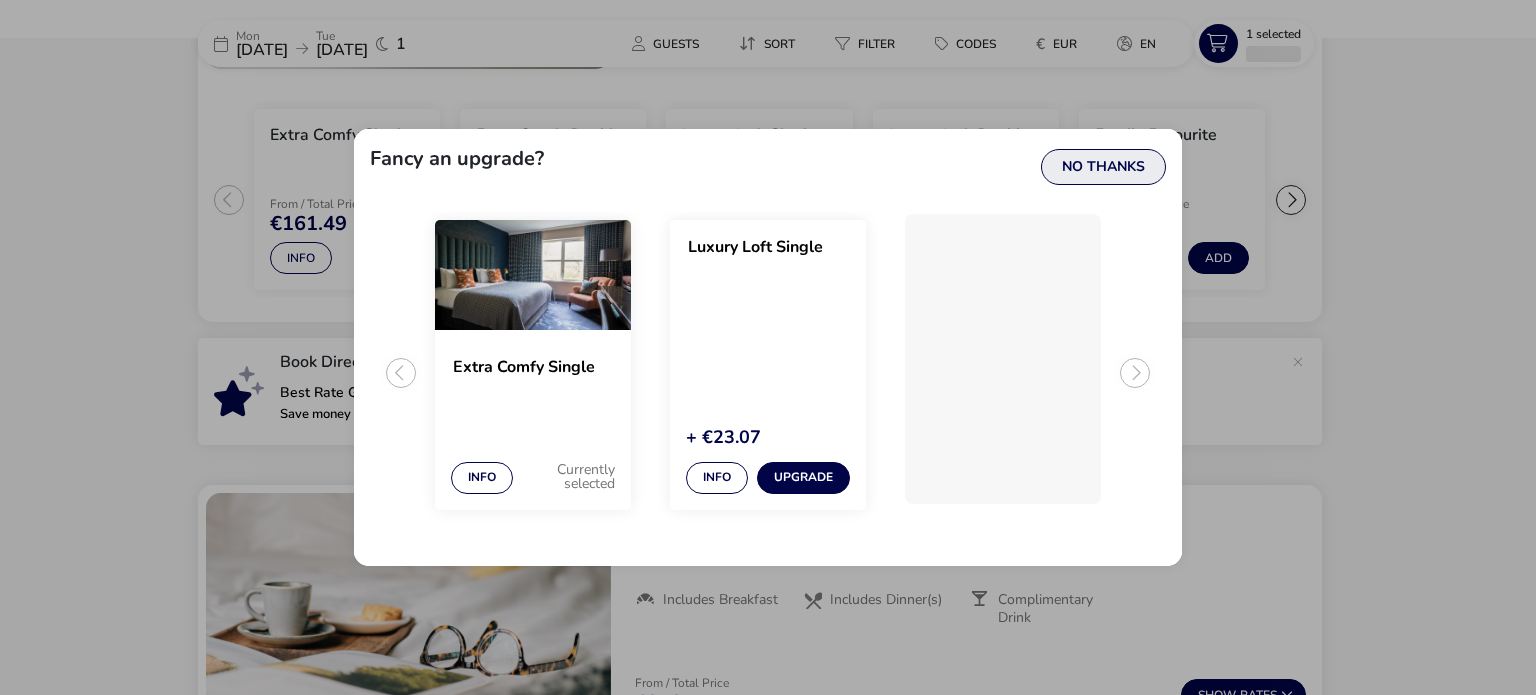 click on "No Thanks" at bounding box center (1103, 167) 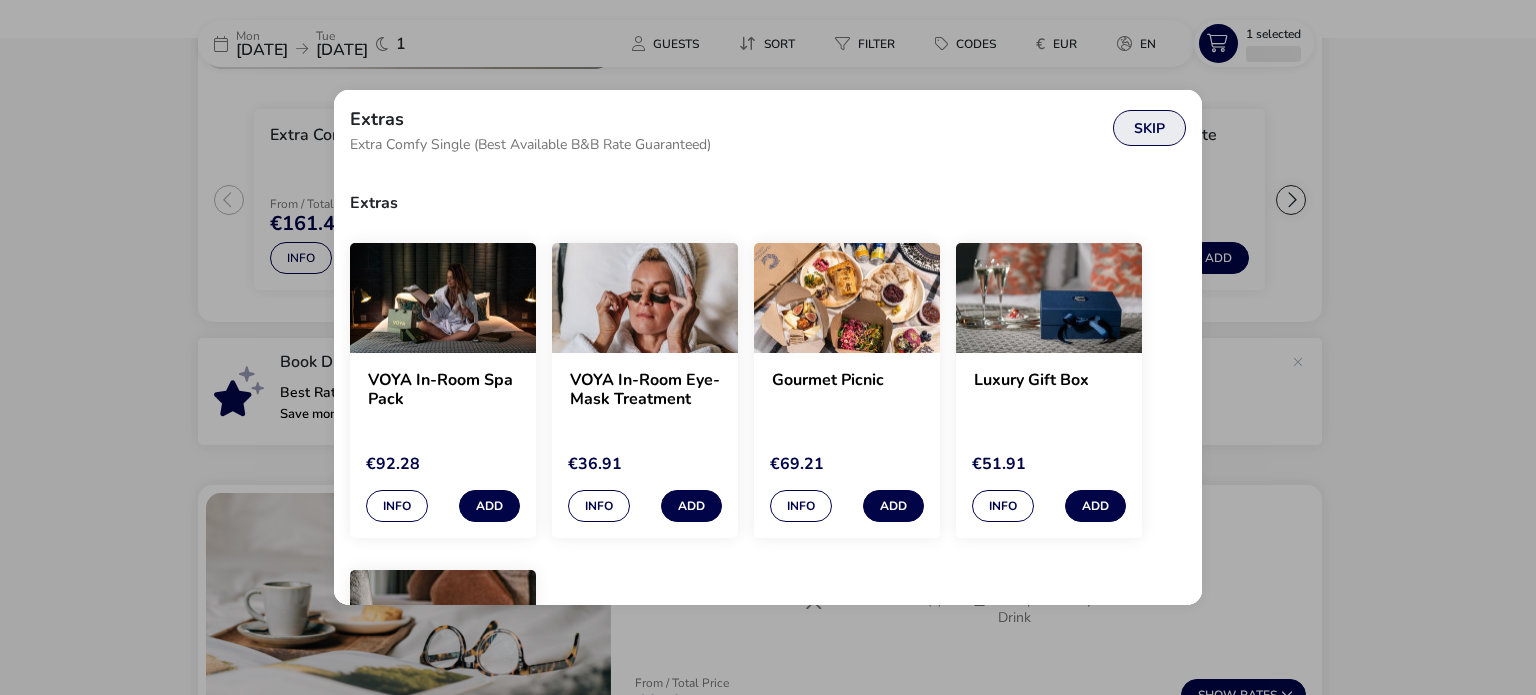 click on "Skip" at bounding box center [1149, 128] 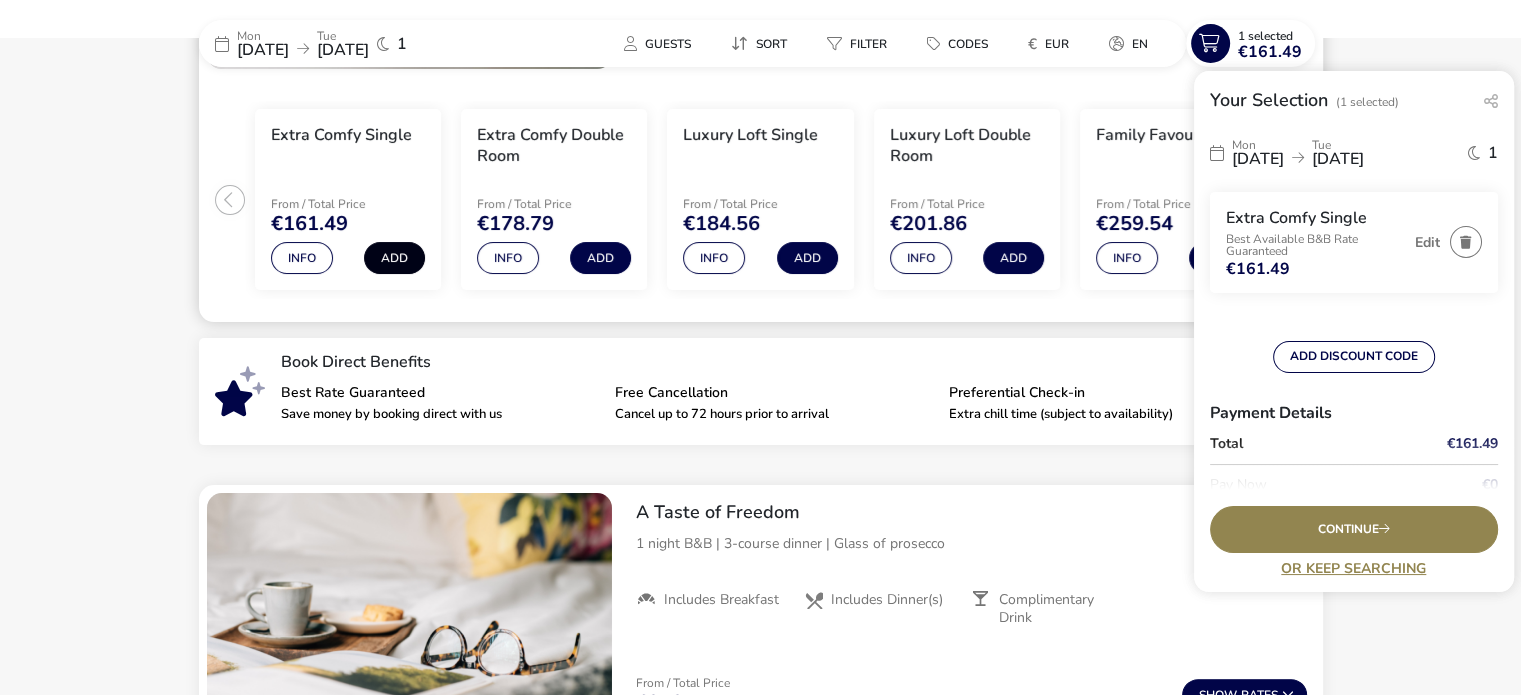 click on "Add" at bounding box center [394, 258] 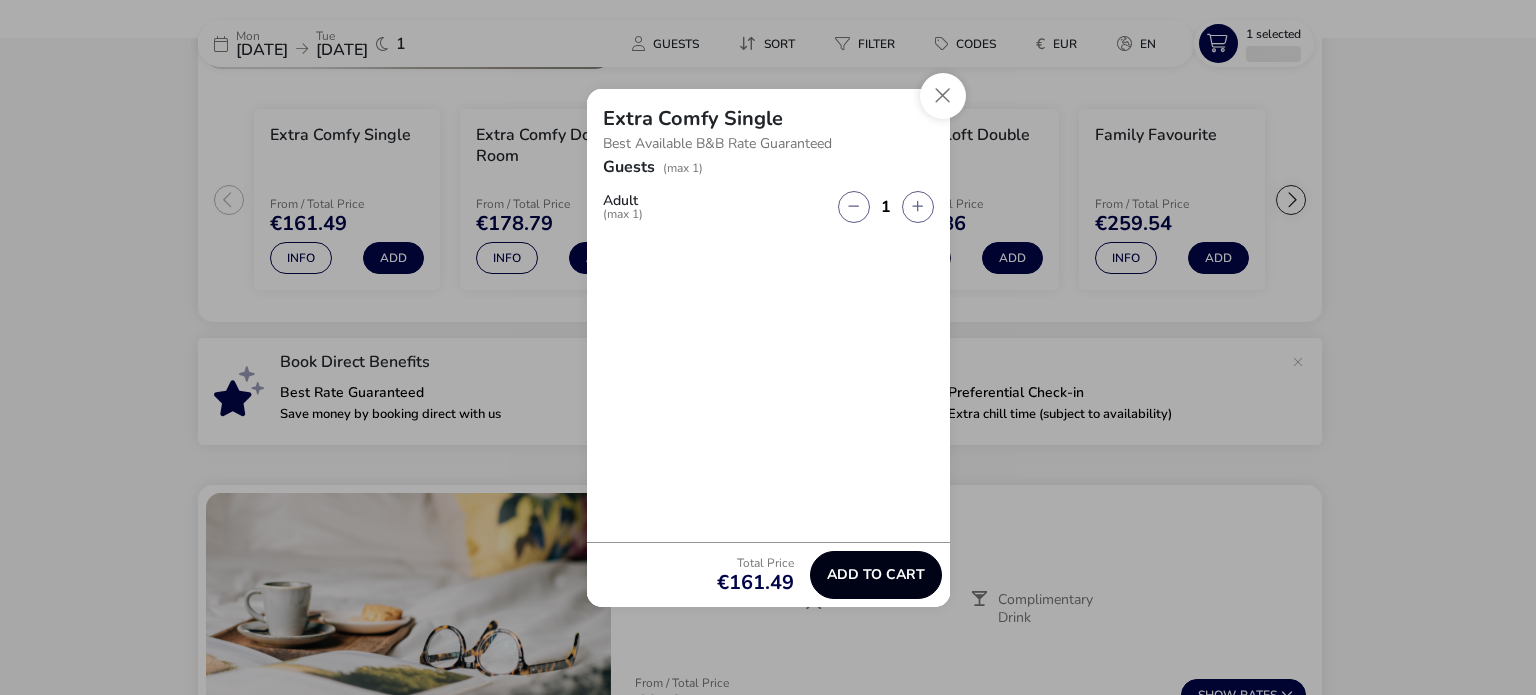 click on "Add to cart" at bounding box center (876, 574) 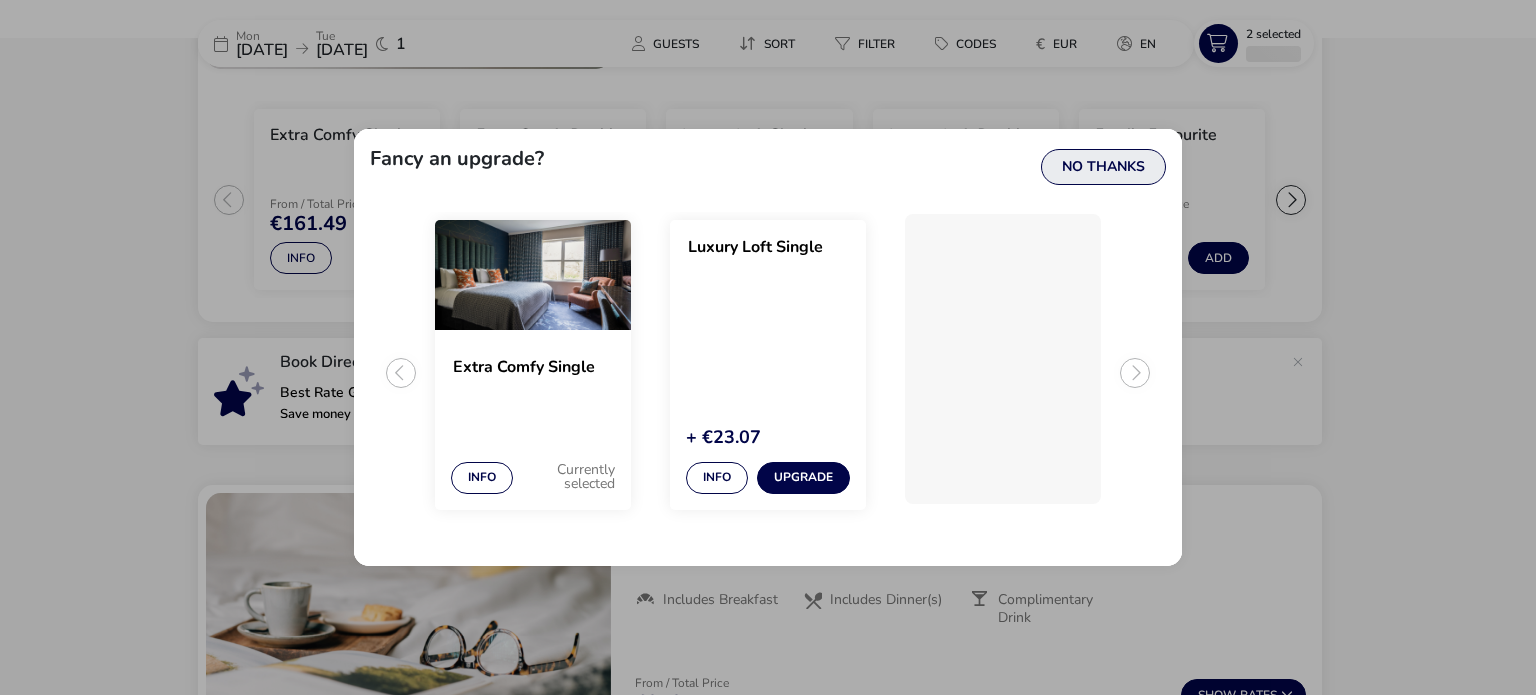 click on "No Thanks" at bounding box center [1103, 167] 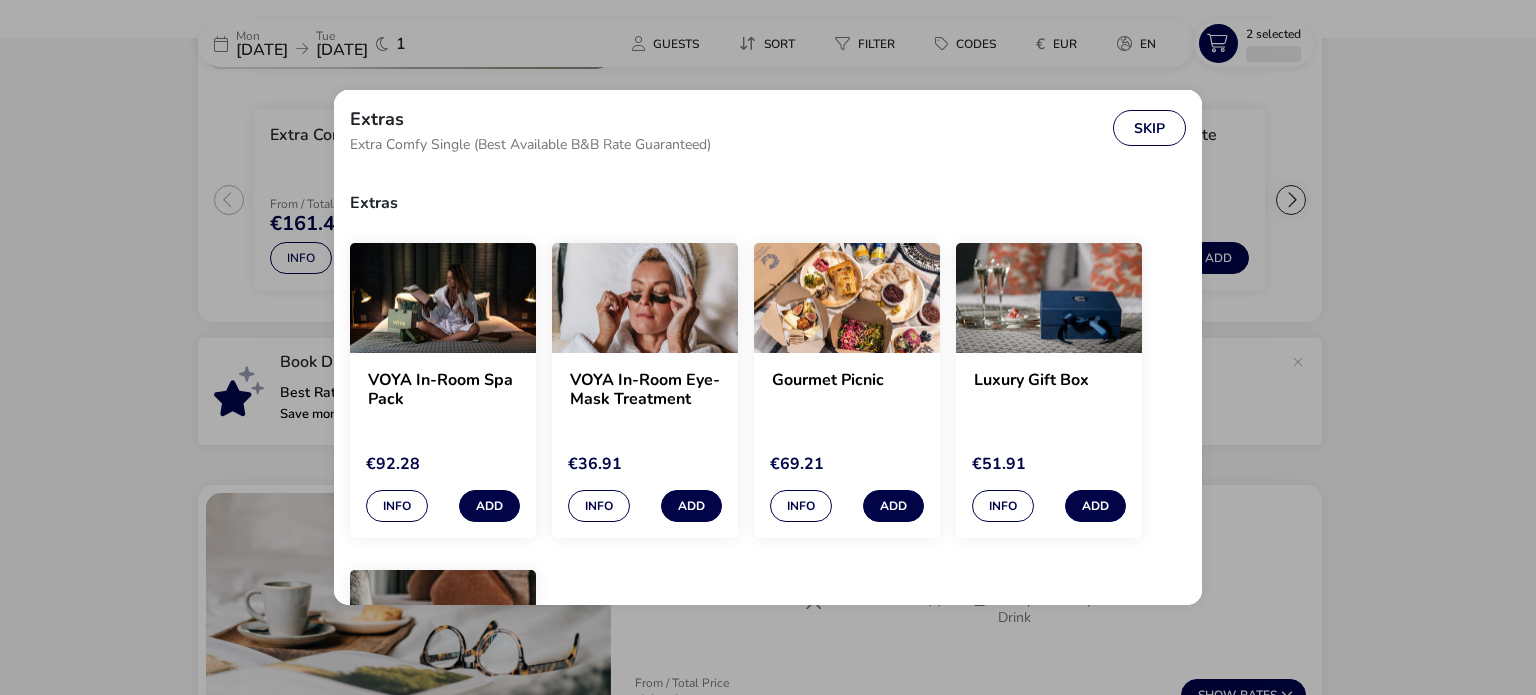 drag, startPoint x: 1146, startPoint y: 119, endPoint x: 1120, endPoint y: 151, distance: 41.231056 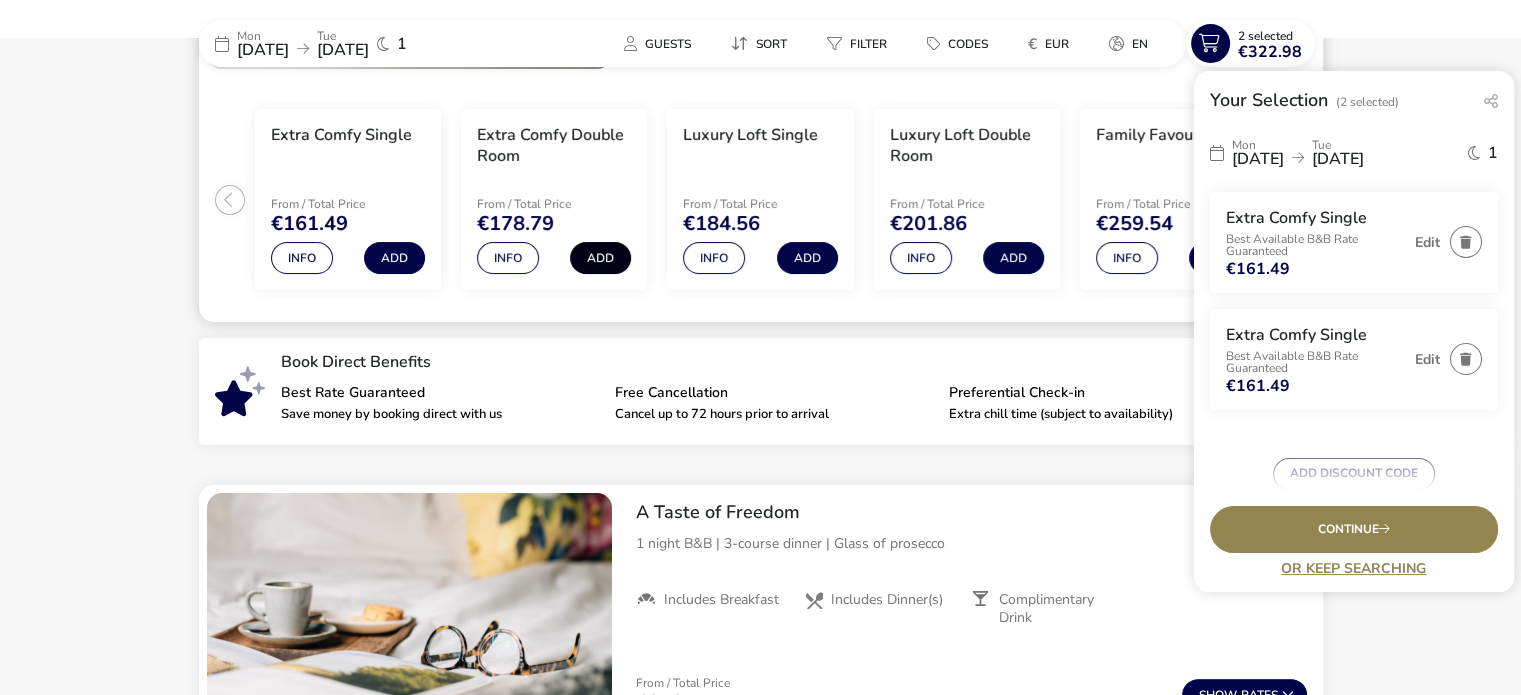 click on "Add" at bounding box center [600, 258] 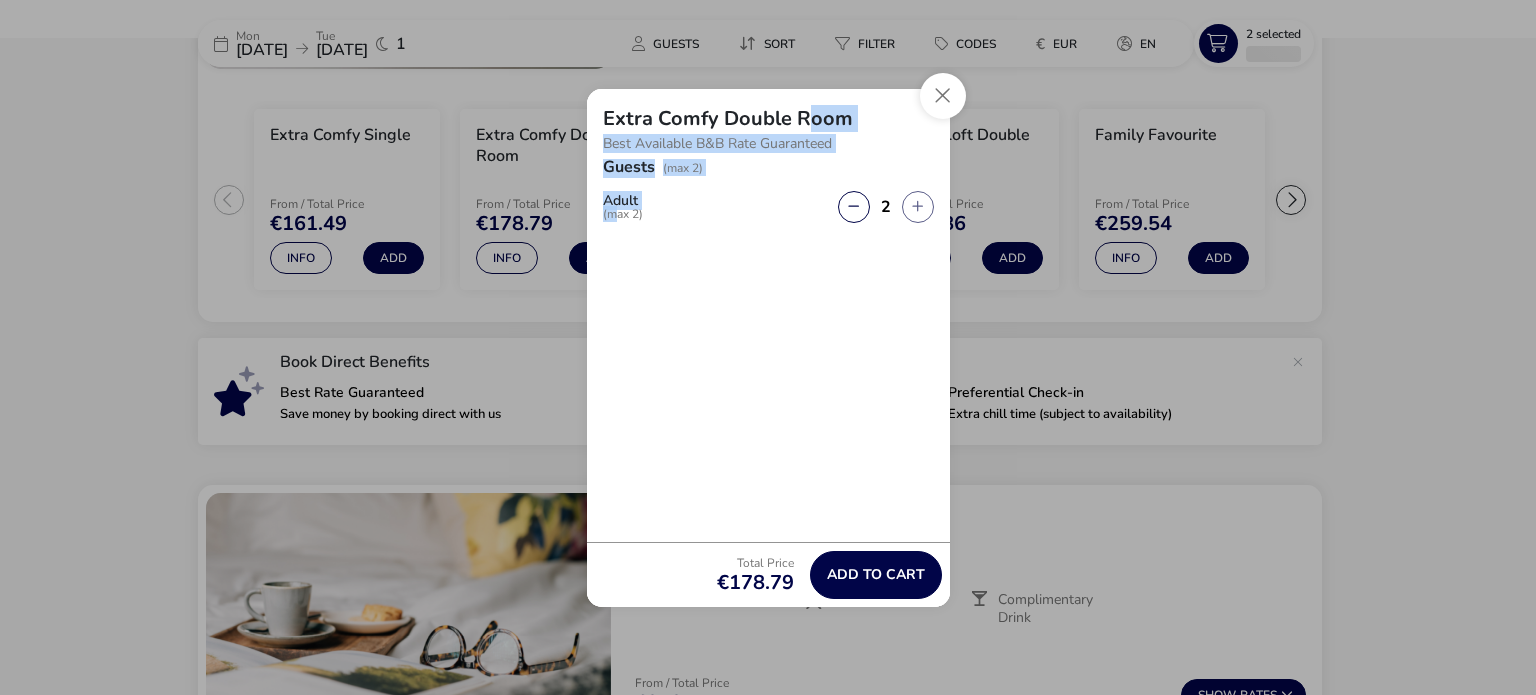drag, startPoint x: 797, startPoint y: 119, endPoint x: 613, endPoint y: 230, distance: 214.88834 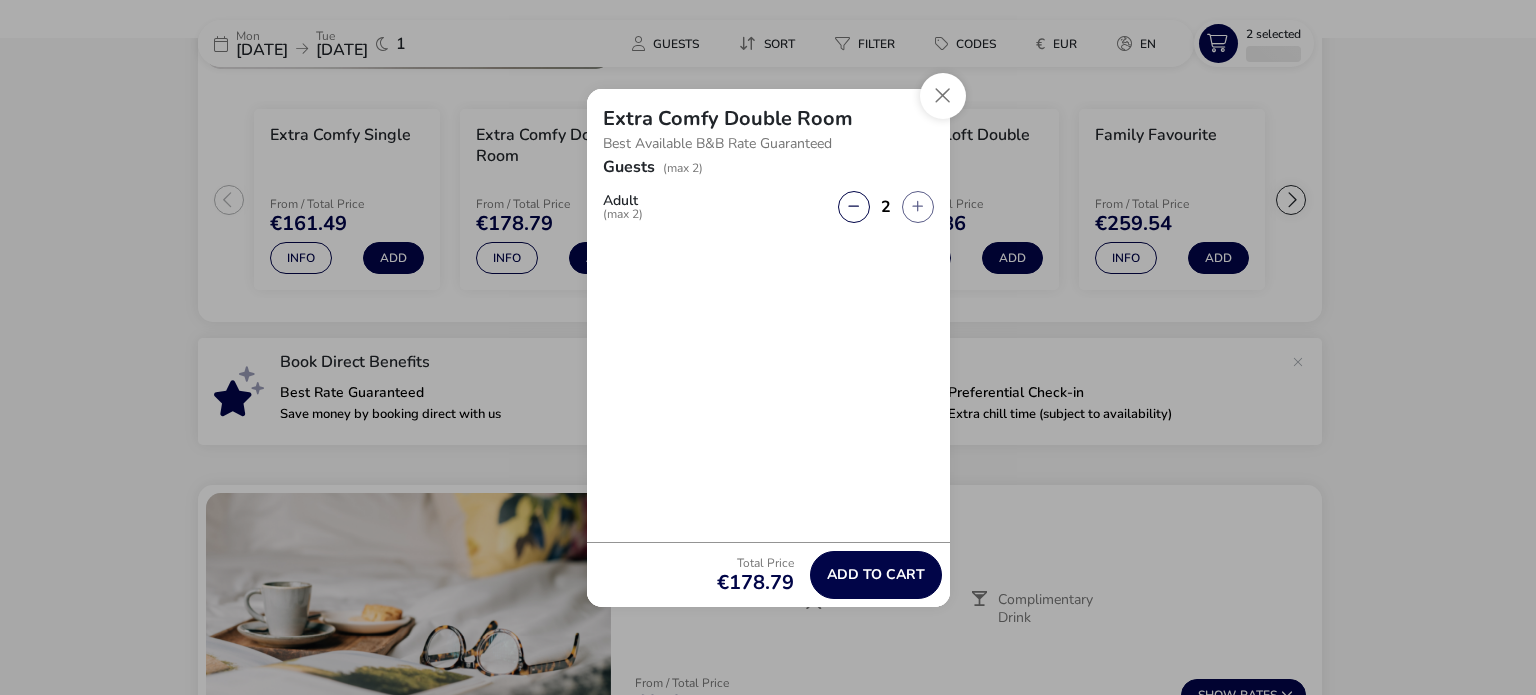 click on "Guests (max 2) Adult  (max 2)  2" at bounding box center (768, 350) 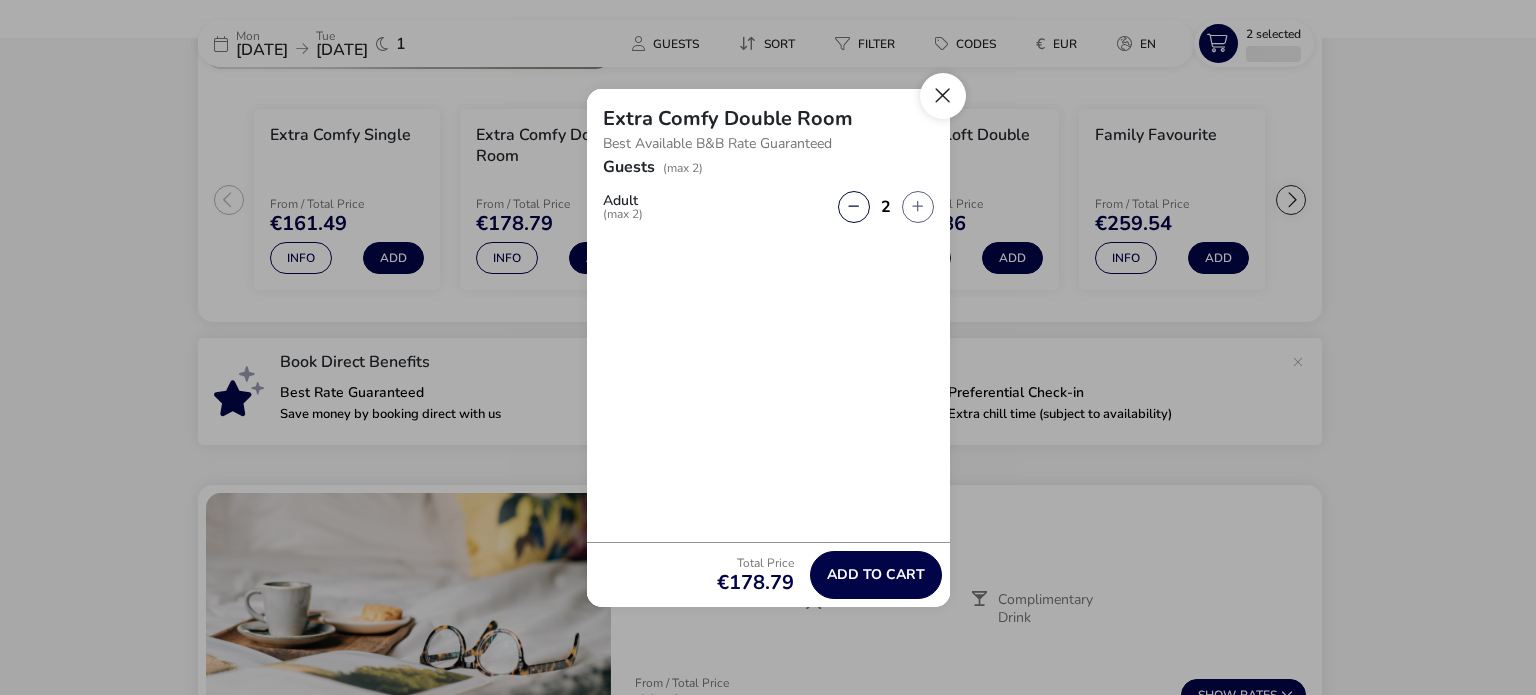 click at bounding box center (943, 96) 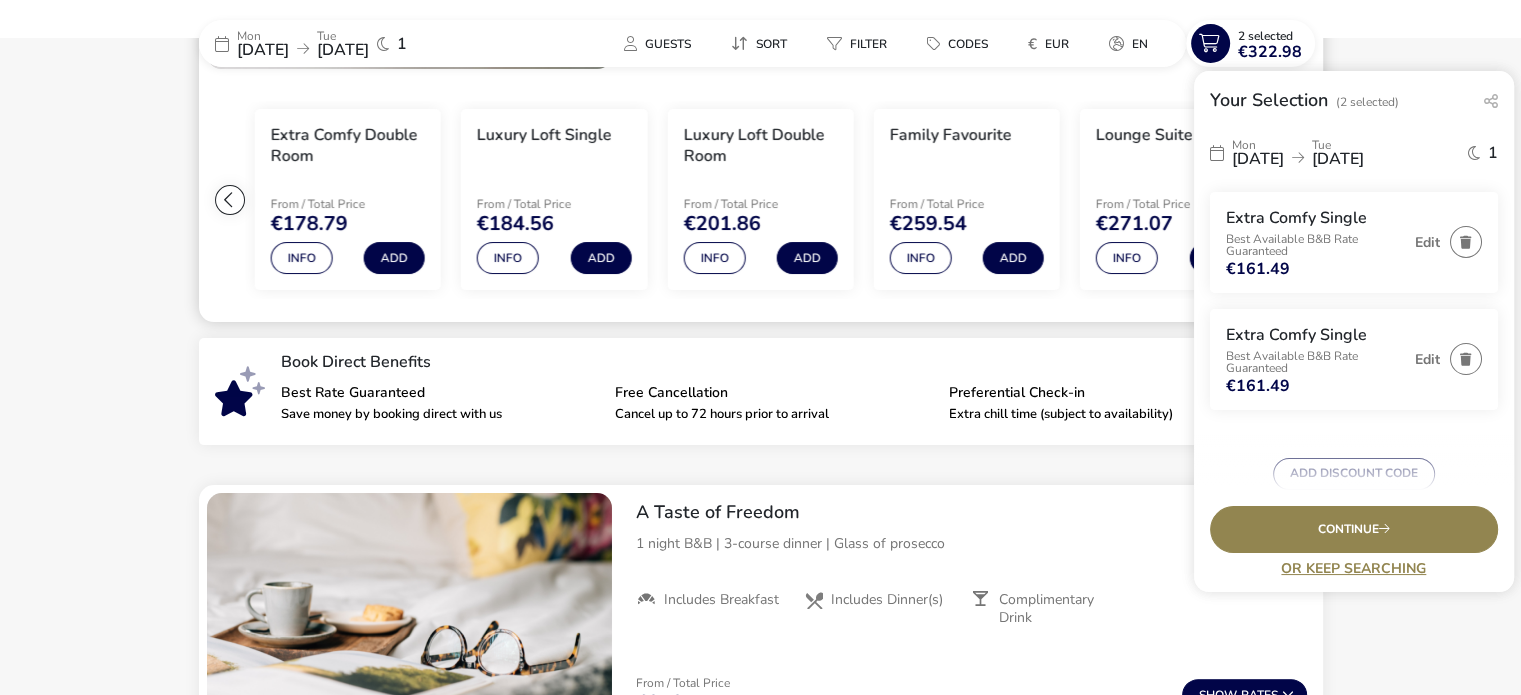 click at bounding box center [230, 200] 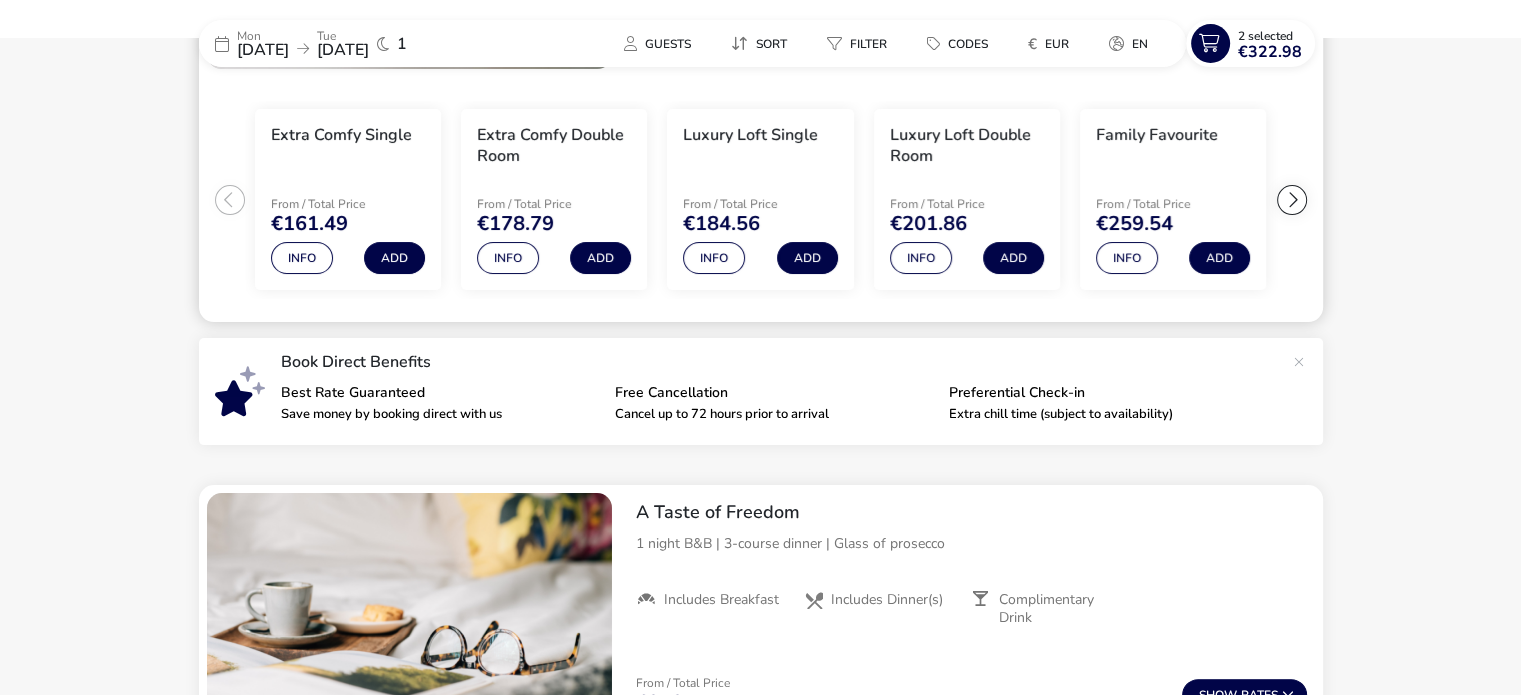 click on "Extra Comfy Single   From / Total Price  €161.49  Info   Add   Extra Comfy Double Room   From / Total Price  €178.79  Info   Add   Luxury Loft Single   From / Total Price  €184.56  Info   Add   Luxury Loft Double Room   From / Total Price  €201.86  Info   Add   Family Favourite   From / Total Price  €259.54  Info   Add   Lounge Suite   From / Total Price  €271.07  Info   Add   Ultra-luxe Suite   From / Total Price  €386.42  Info   Add" at bounding box center (761, 200) 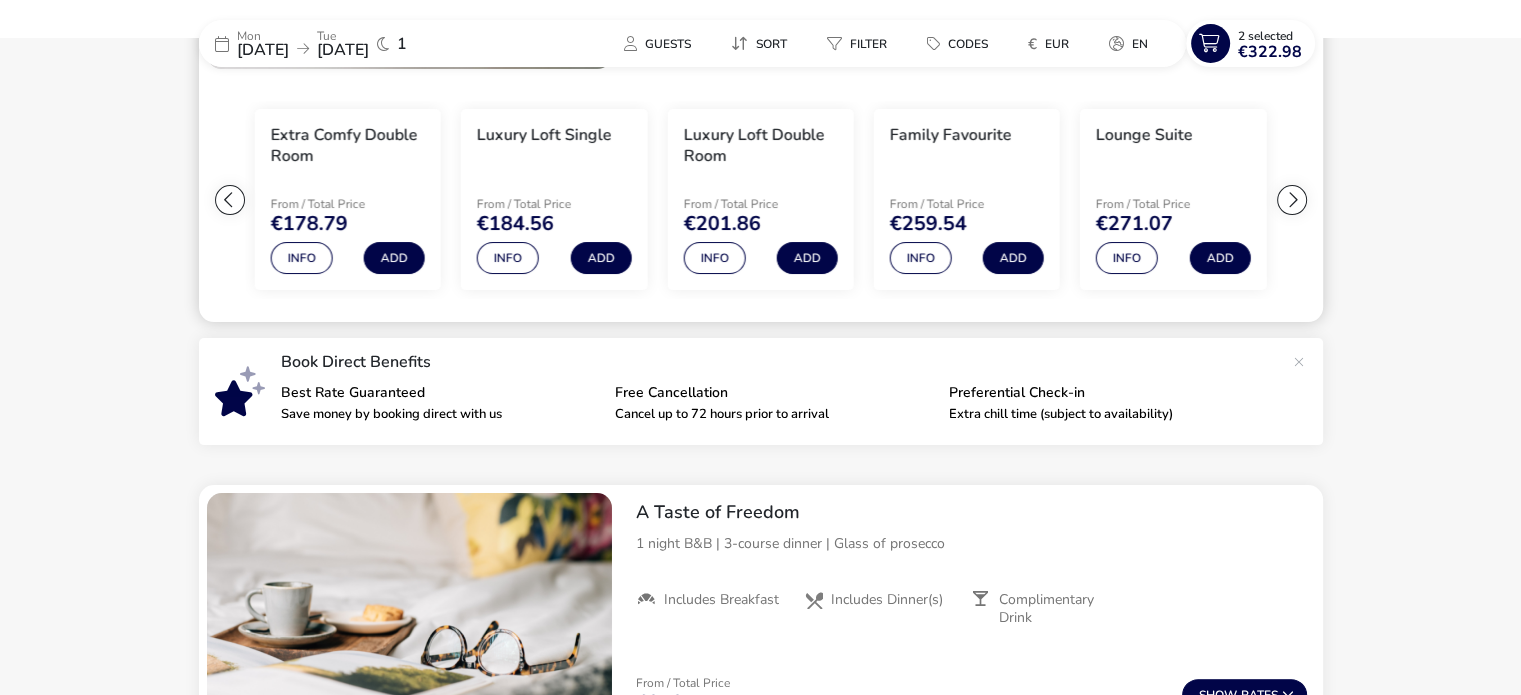 click at bounding box center [1292, 200] 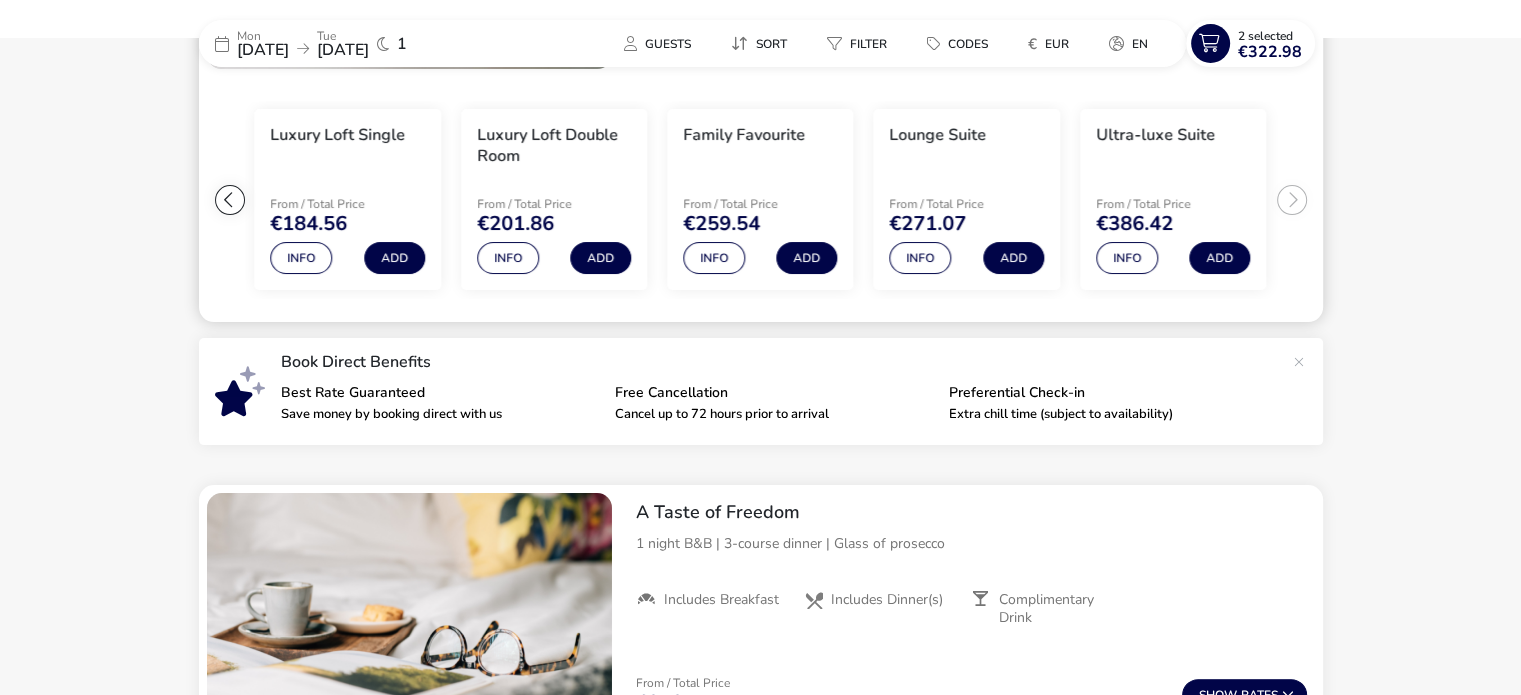 click on "Extra Comfy Single   From / Total Price  €161.49  Info   Add   Extra Comfy Double Room   From / Total Price  €178.79  Info   Add   Luxury Loft Single   From / Total Price  €184.56  Info   Add   Luxury Loft Double Room   From / Total Price  €201.86  Info   Add   Family Favourite   From / Total Price  €259.54  Info   Add   Lounge Suite   From / Total Price  €271.07  Info   Add   Ultra-luxe Suite   From / Total Price  €386.42  Info   Add" at bounding box center [761, 200] 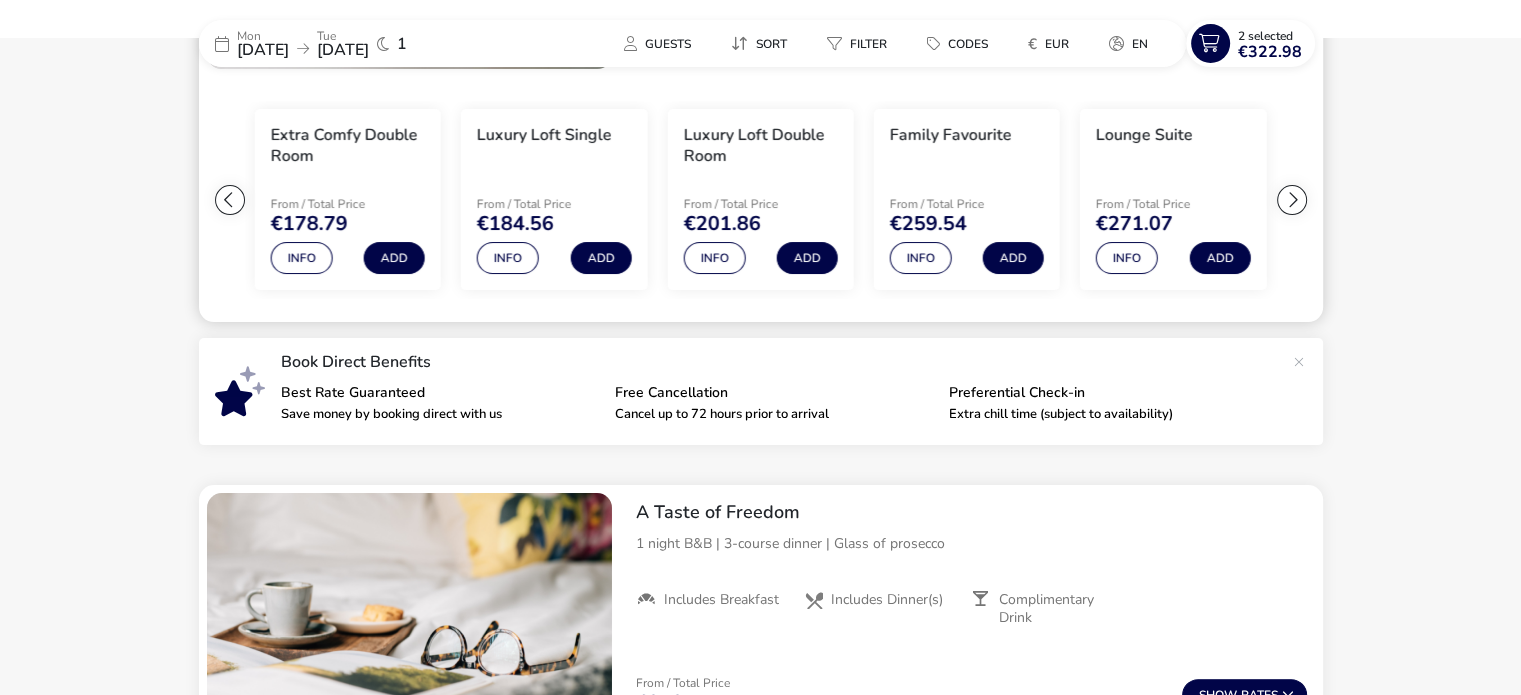 click at bounding box center [230, 200] 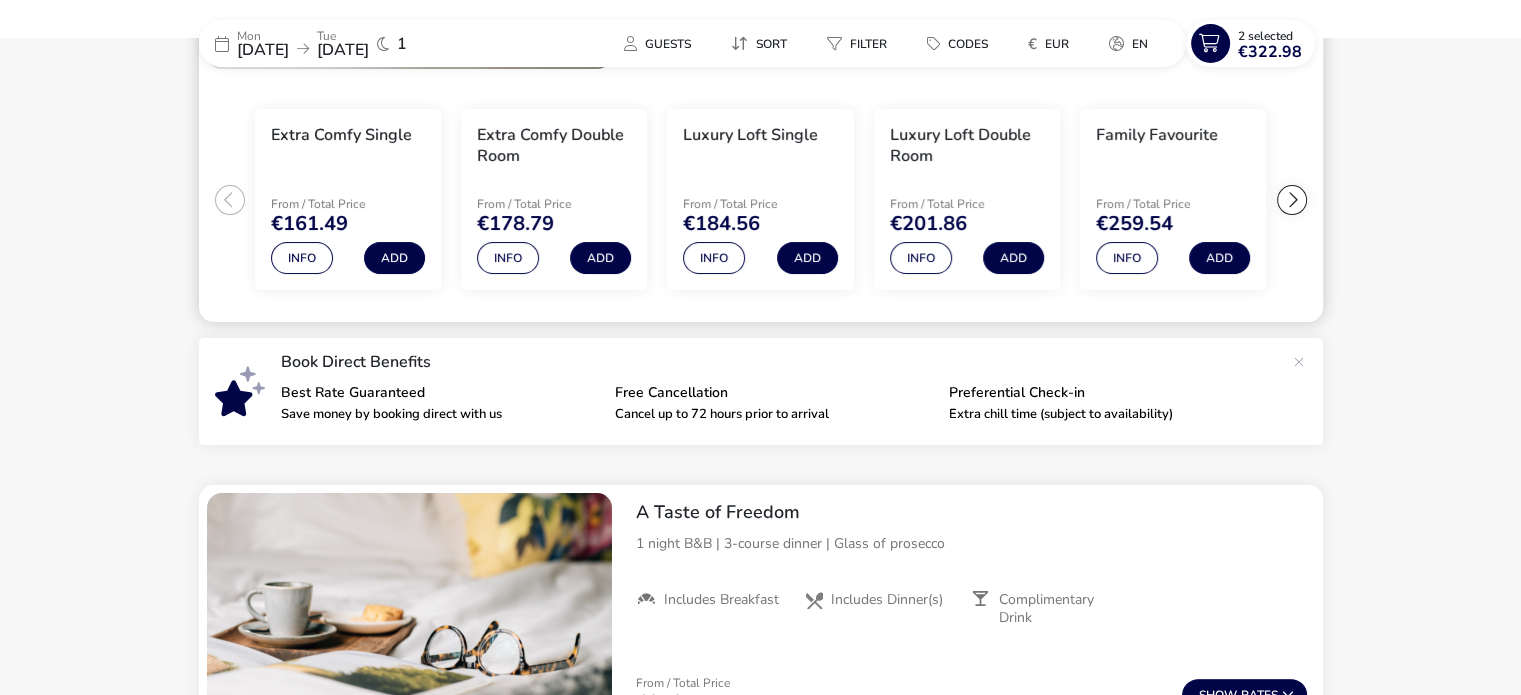 click on "Extra Comfy Single   From / Total Price  €161.49  Info   Add   Extra Comfy Double Room   From / Total Price  €178.79  Info   Add   Luxury Loft Single   From / Total Price  €184.56  Info   Add   Luxury Loft Double Room   From / Total Price  €201.86  Info   Add   Family Favourite   From / Total Price  €259.54  Info   Add   Lounge Suite   From / Total Price  €271.07  Info   Add   Ultra-luxe Suite   From / Total Price  €386.42  Info   Add" at bounding box center [761, 200] 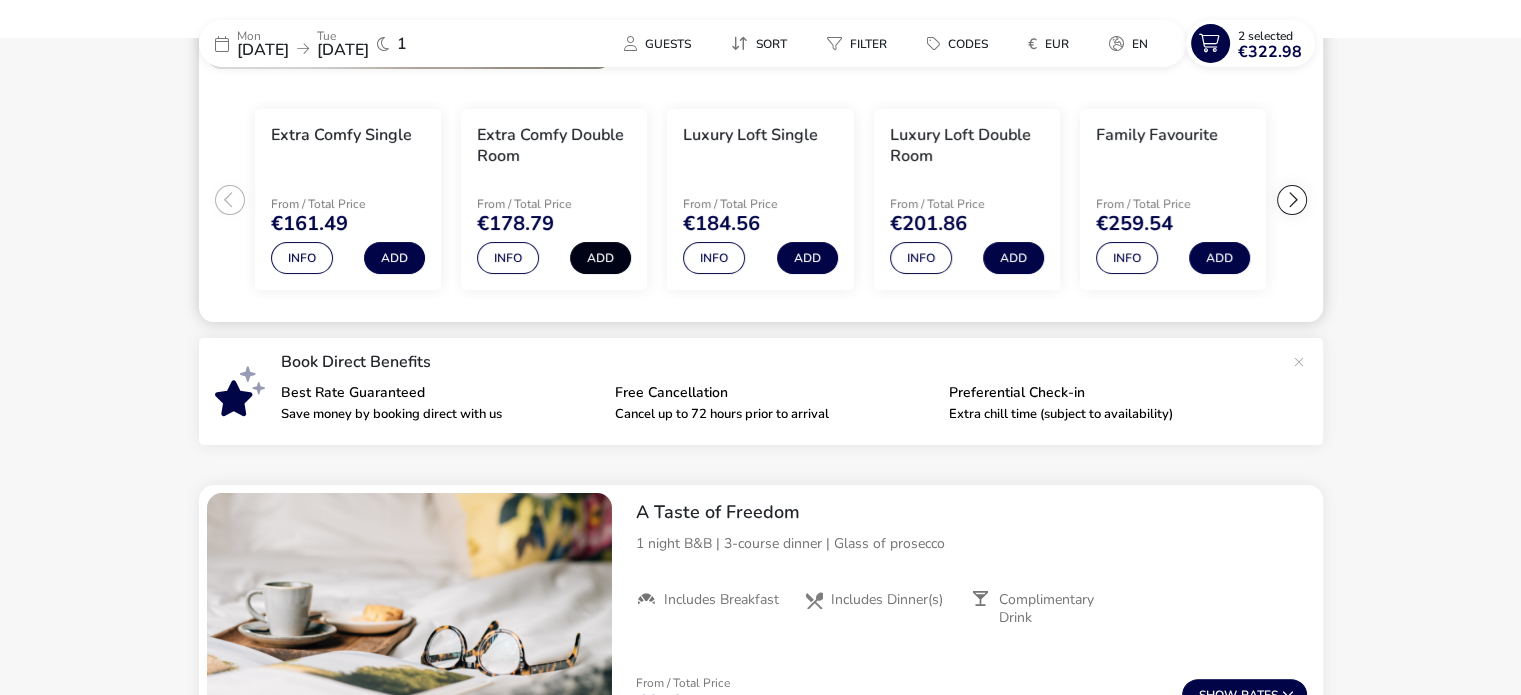 click on "Add" at bounding box center [600, 258] 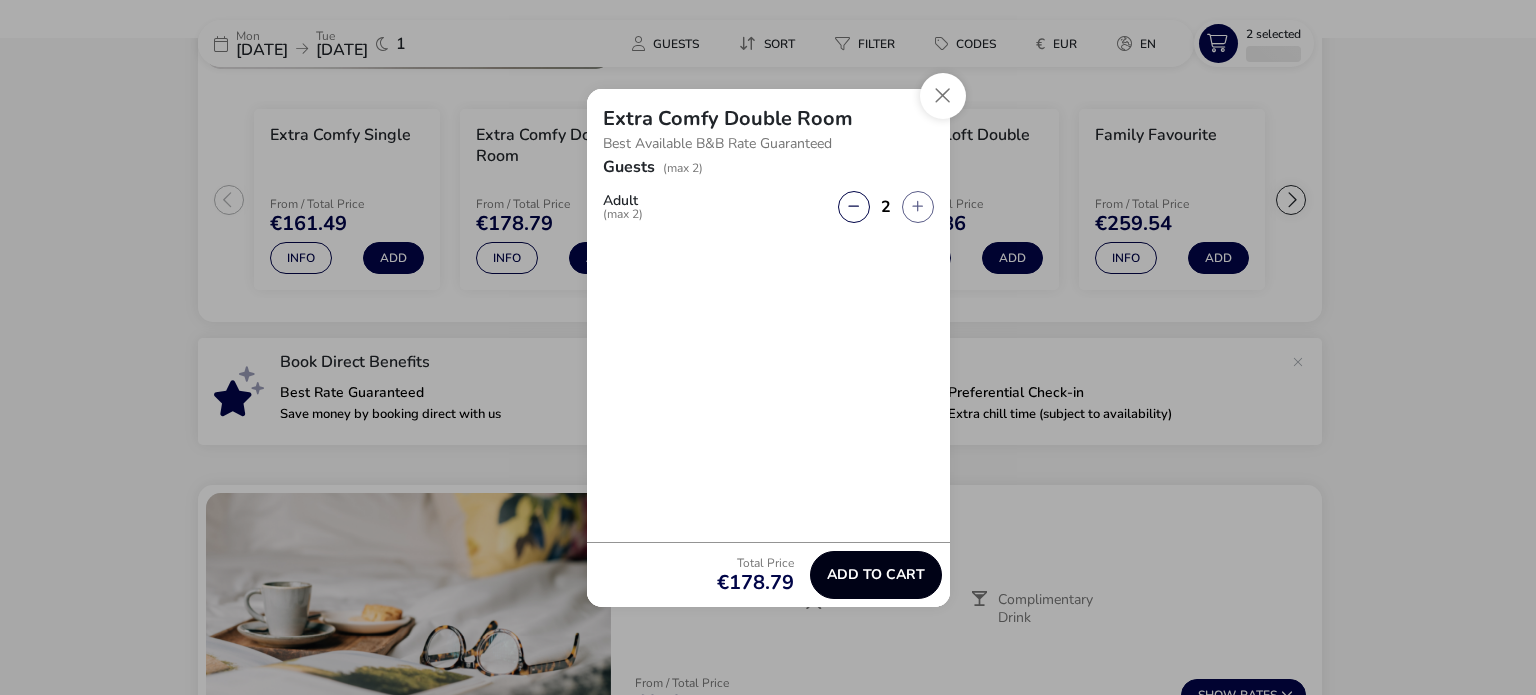 click on "Add to cart" at bounding box center (876, 574) 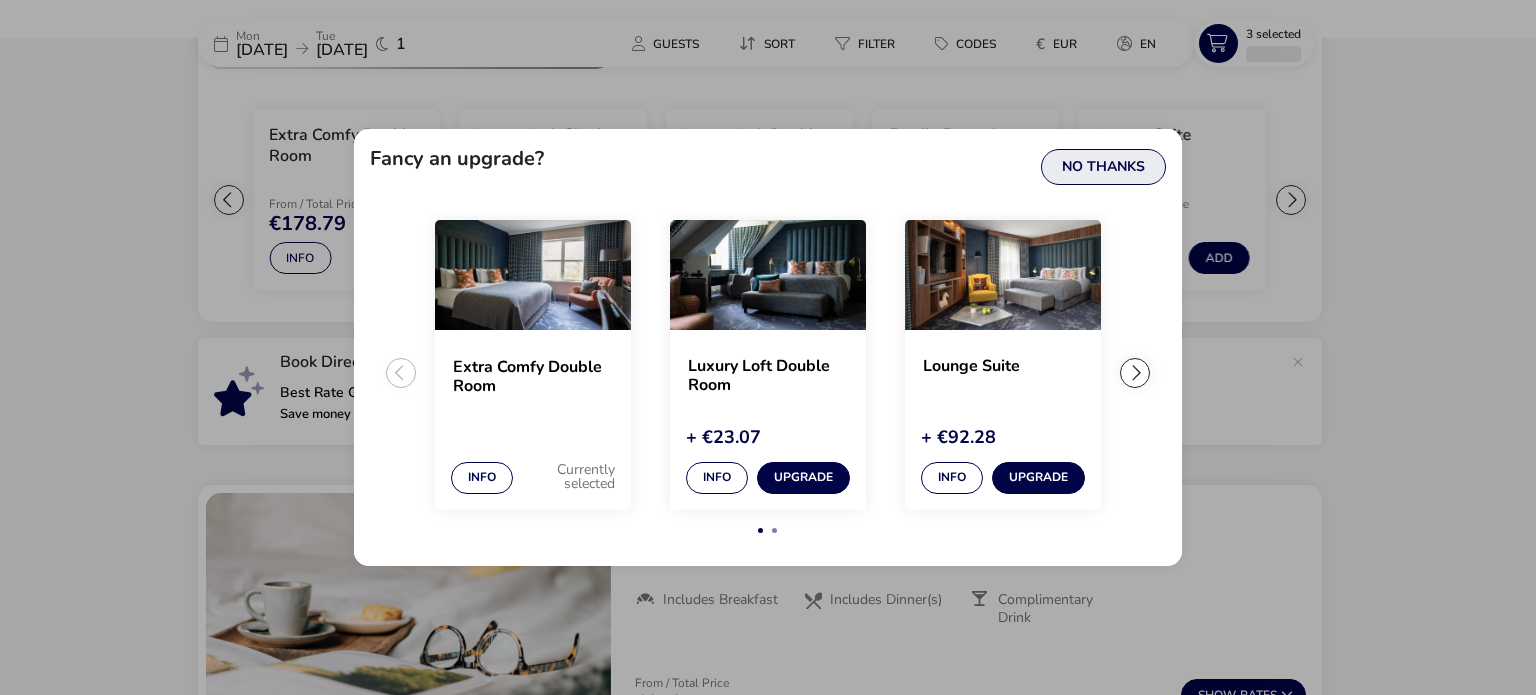 click on "No Thanks" at bounding box center (1103, 167) 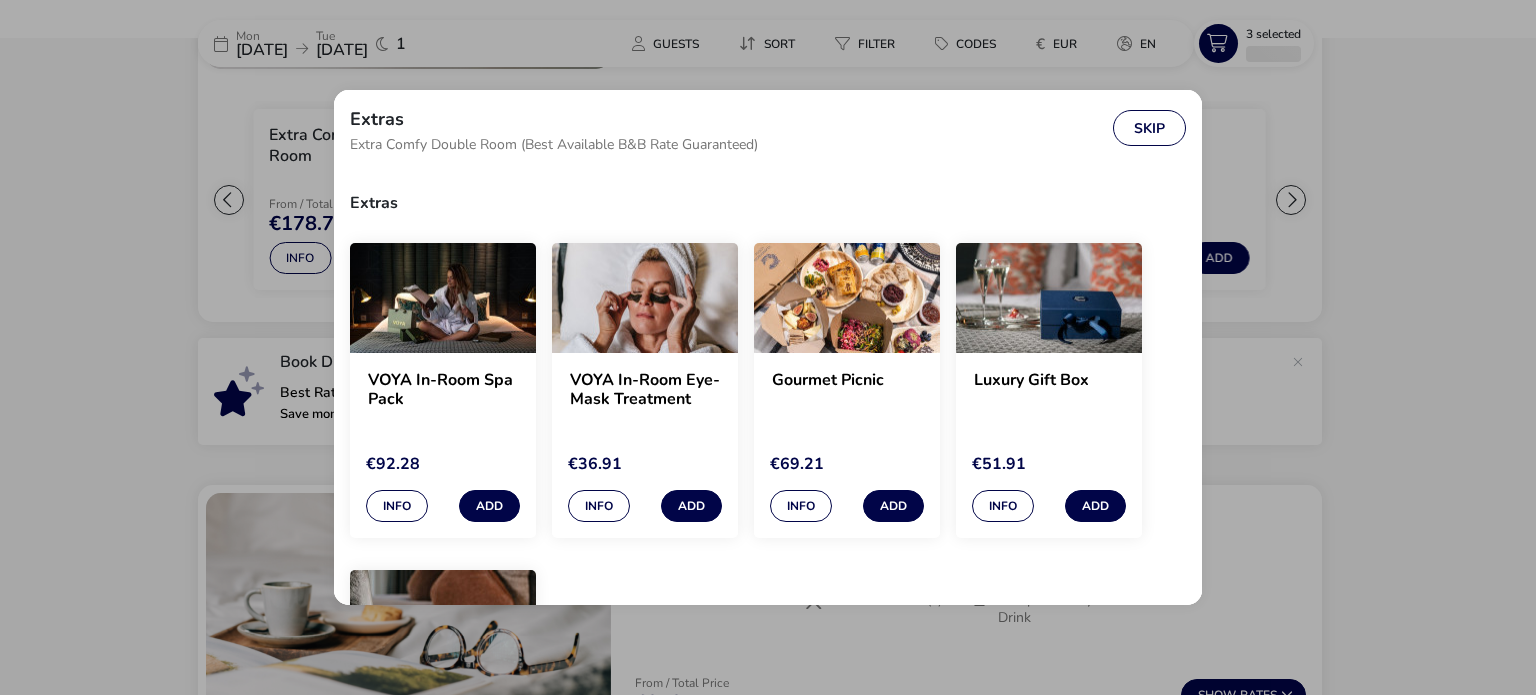 drag, startPoint x: 1153, startPoint y: 131, endPoint x: 1120, endPoint y: 381, distance: 252.1686 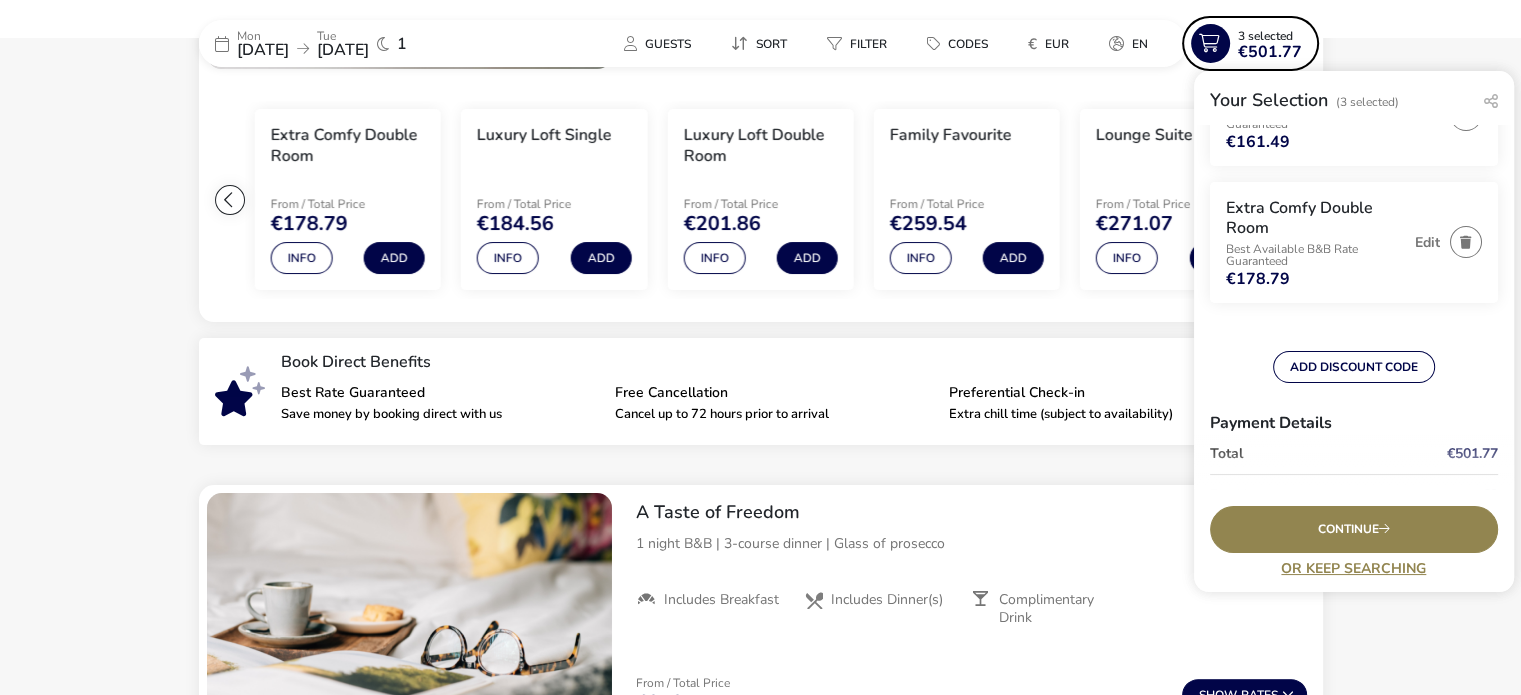 scroll, scrollTop: 251, scrollLeft: 0, axis: vertical 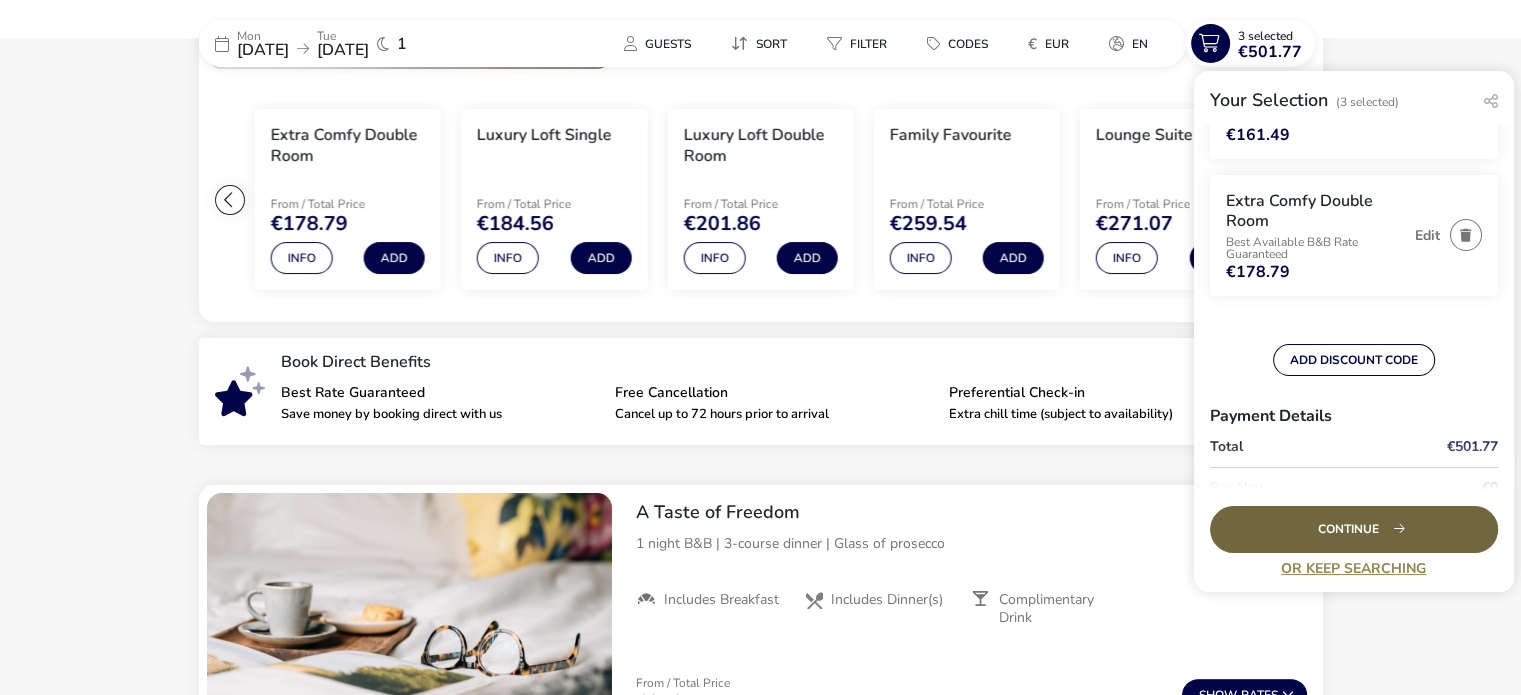 click on "Continue" at bounding box center (1354, 529) 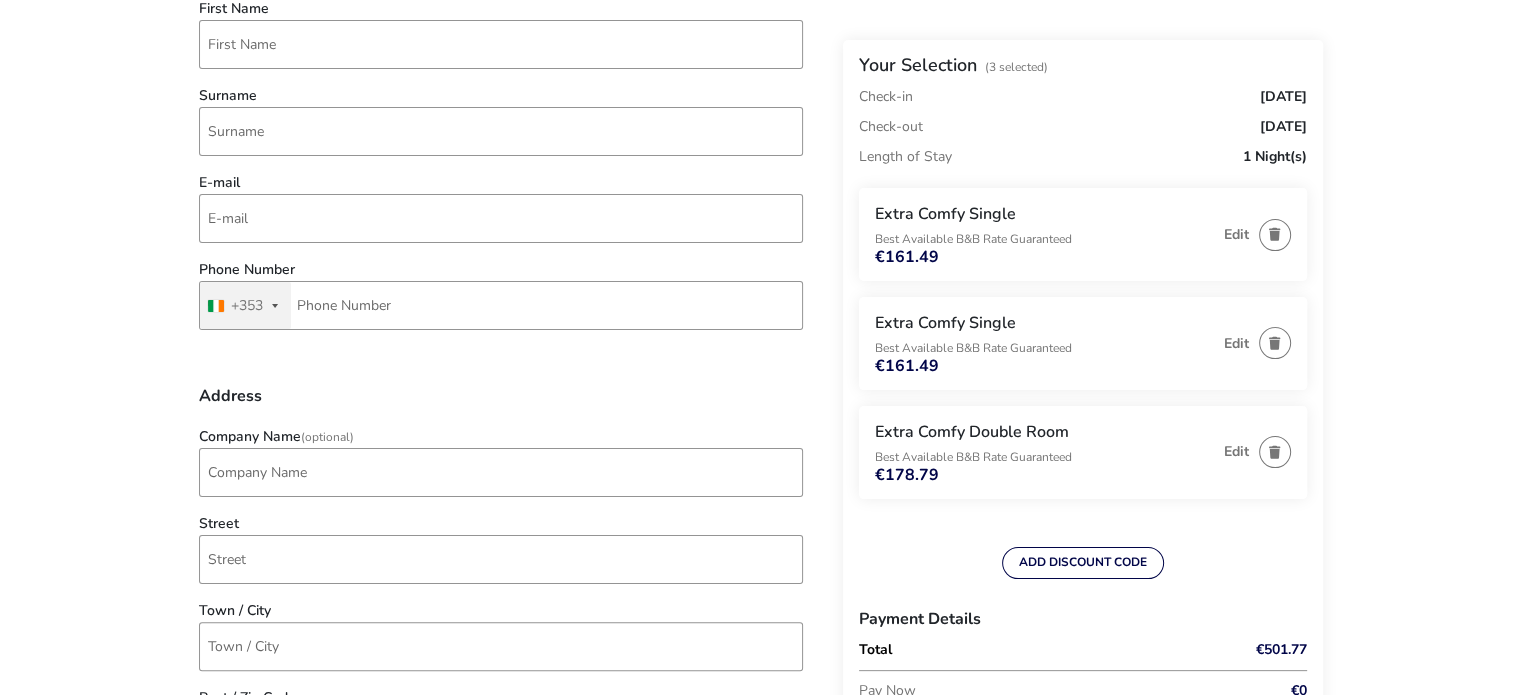 scroll, scrollTop: 0, scrollLeft: 0, axis: both 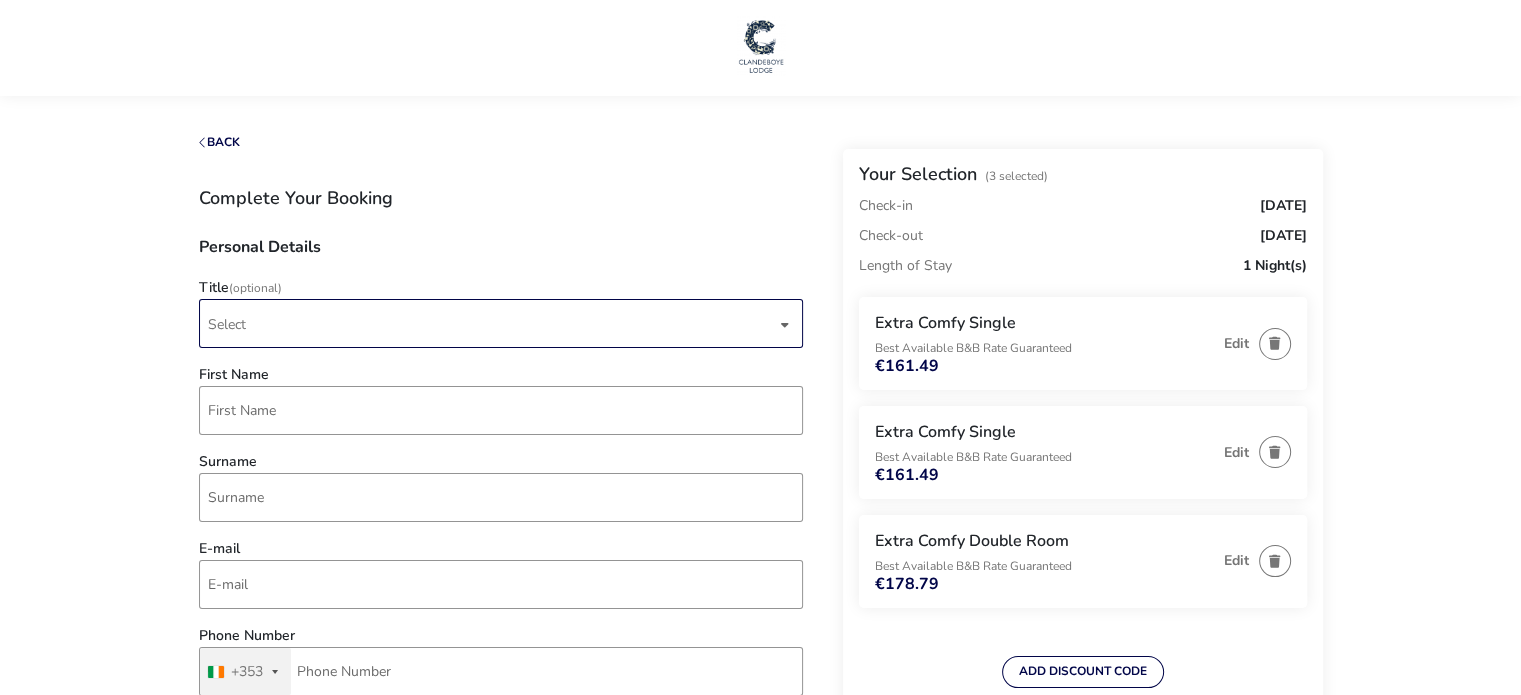 click on "Select" at bounding box center (492, 323) 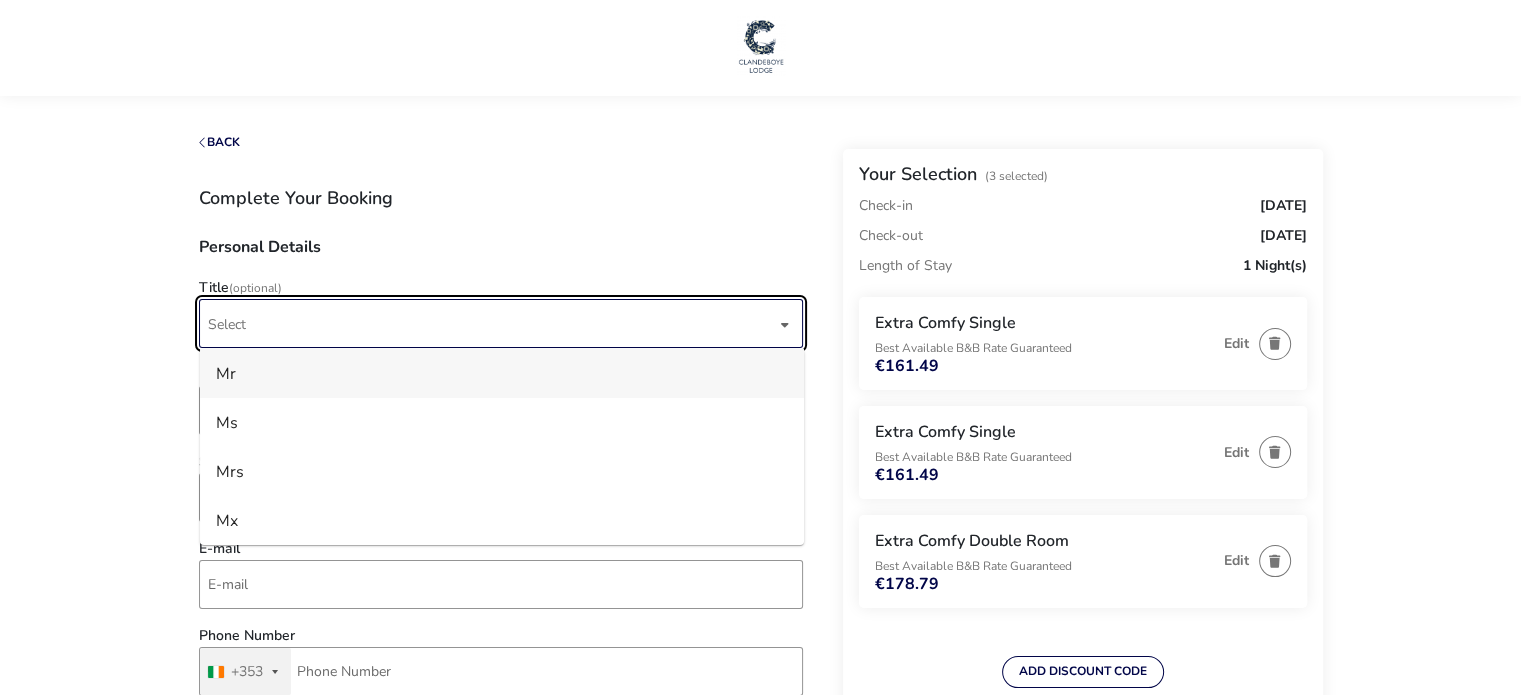 drag, startPoint x: 300, startPoint y: 370, endPoint x: 290, endPoint y: 395, distance: 26.925823 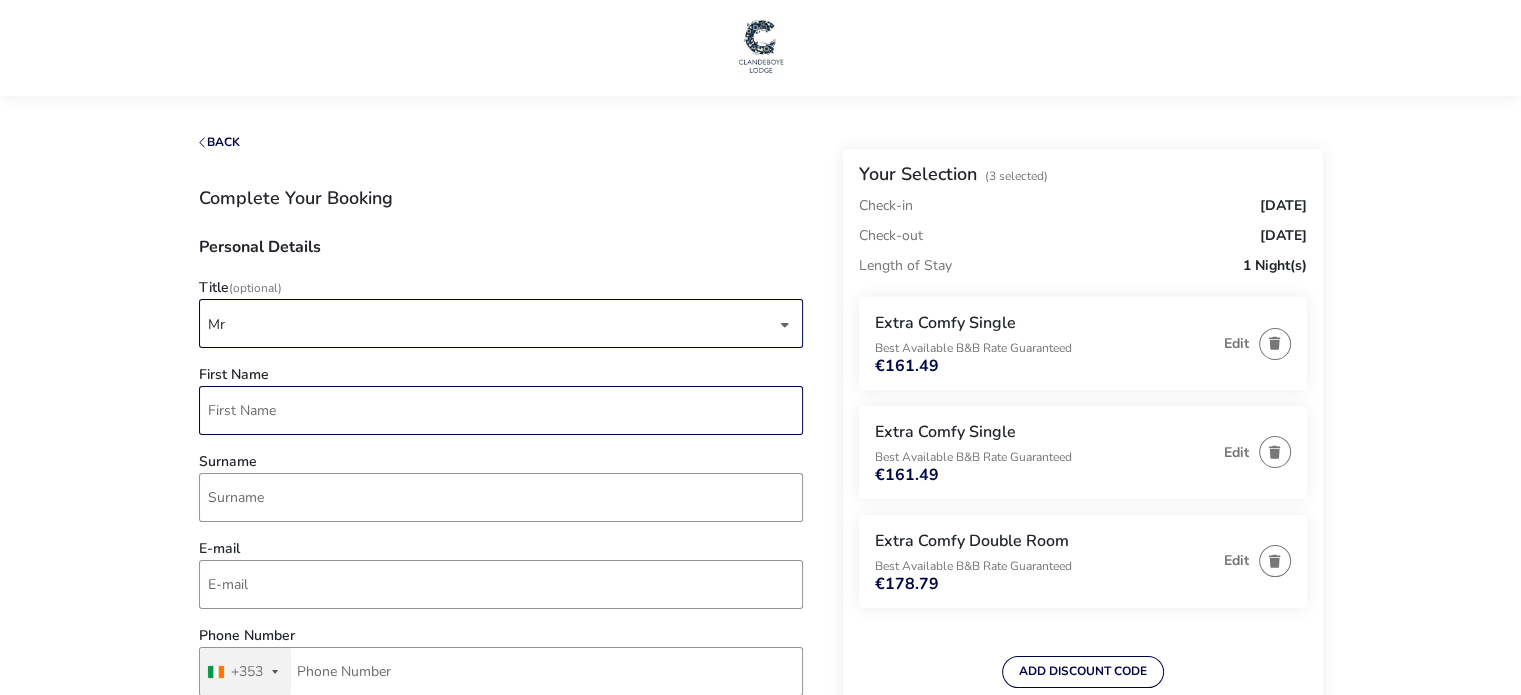 click on "First Name" at bounding box center (501, 410) 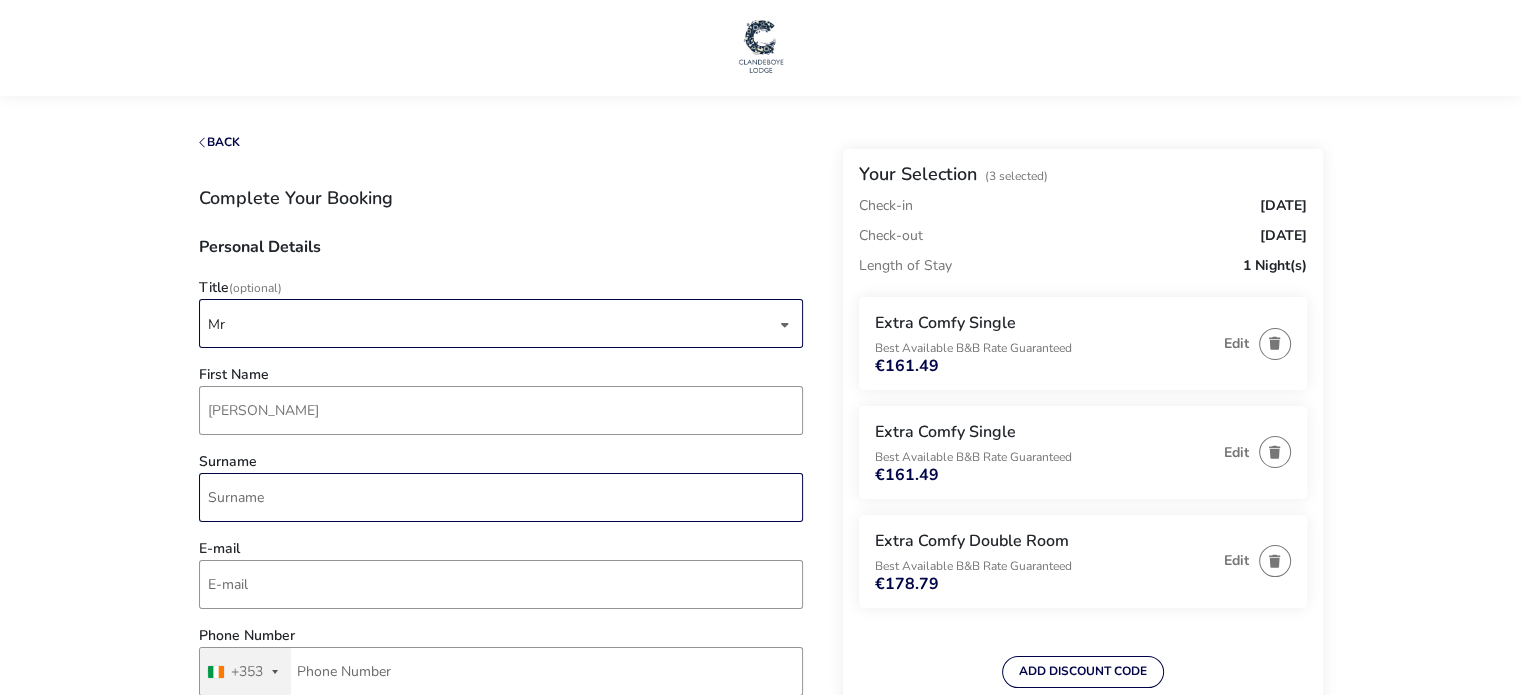 click on "Surname" at bounding box center (501, 497) 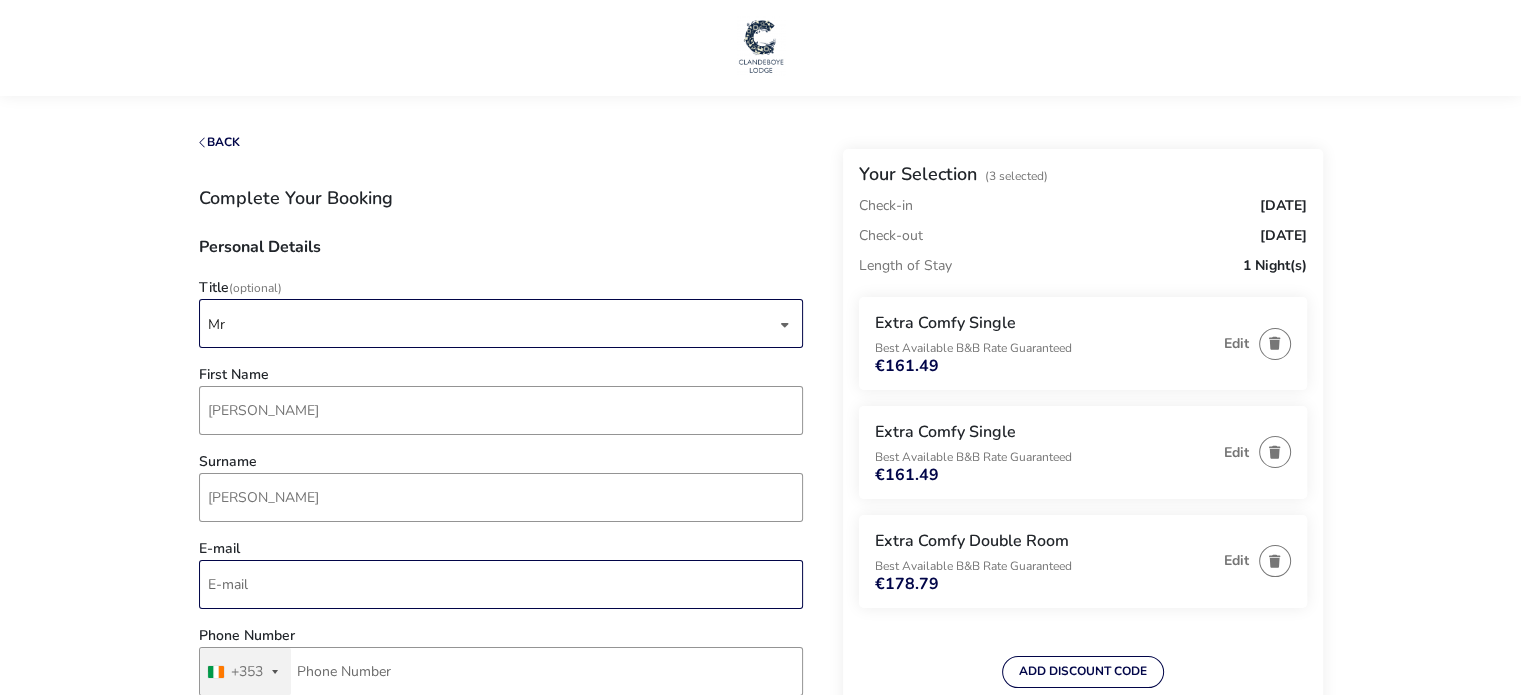 click on "E-mail" at bounding box center [501, 584] 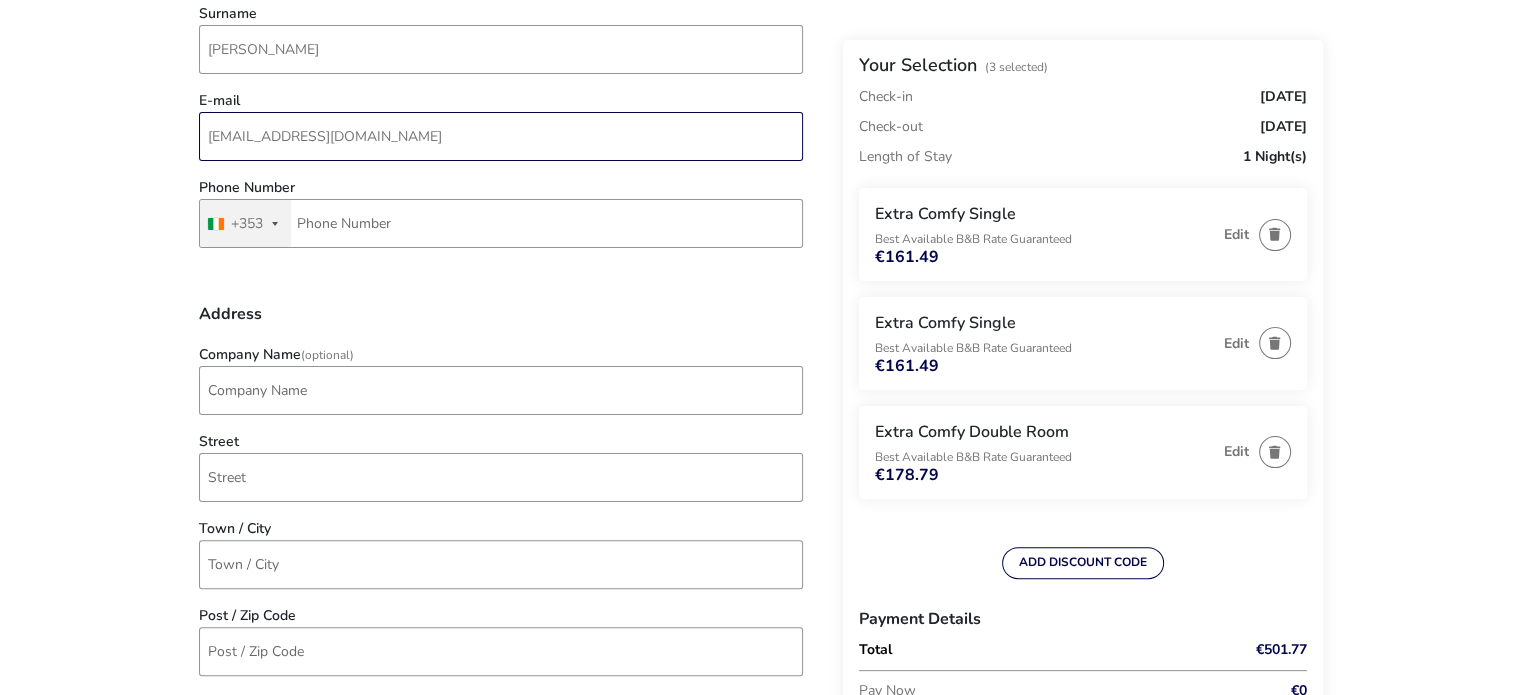 scroll, scrollTop: 494, scrollLeft: 0, axis: vertical 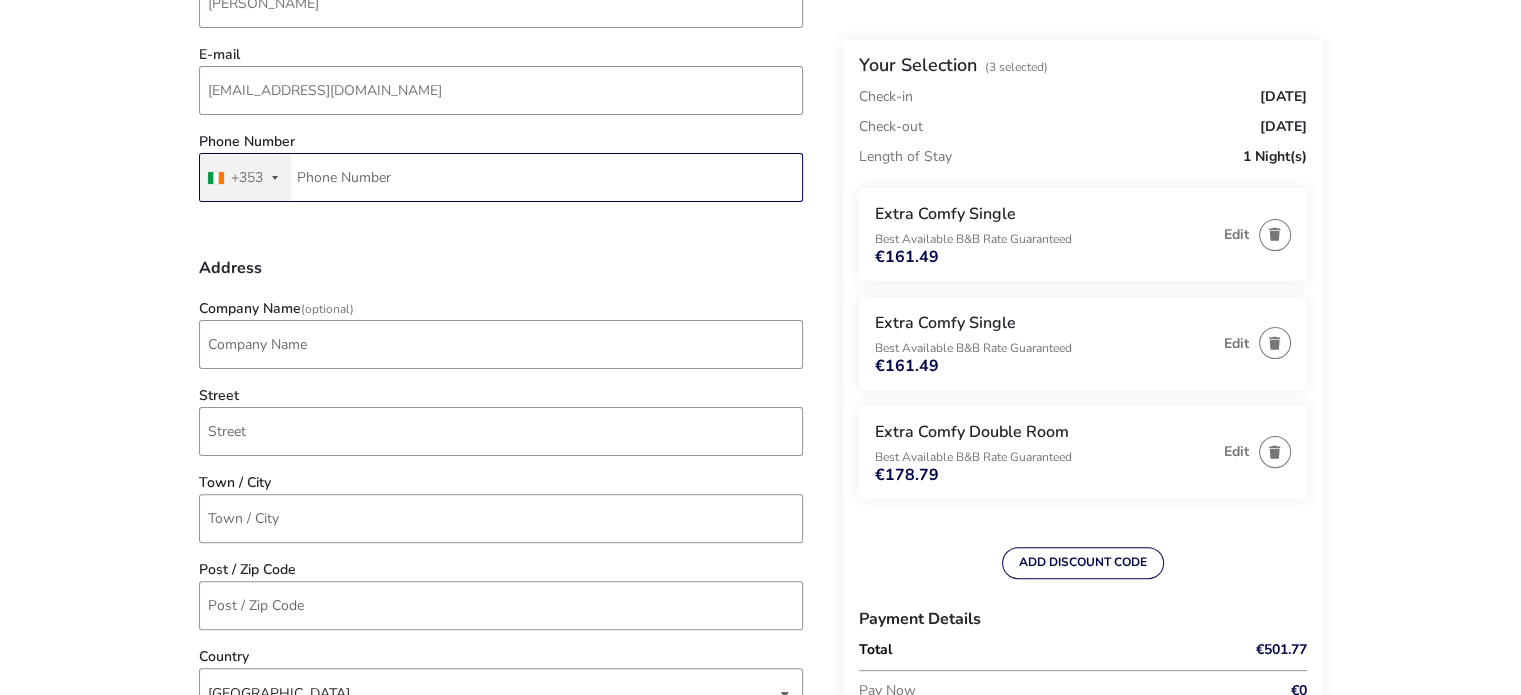click on "Phone Number" at bounding box center (501, 177) 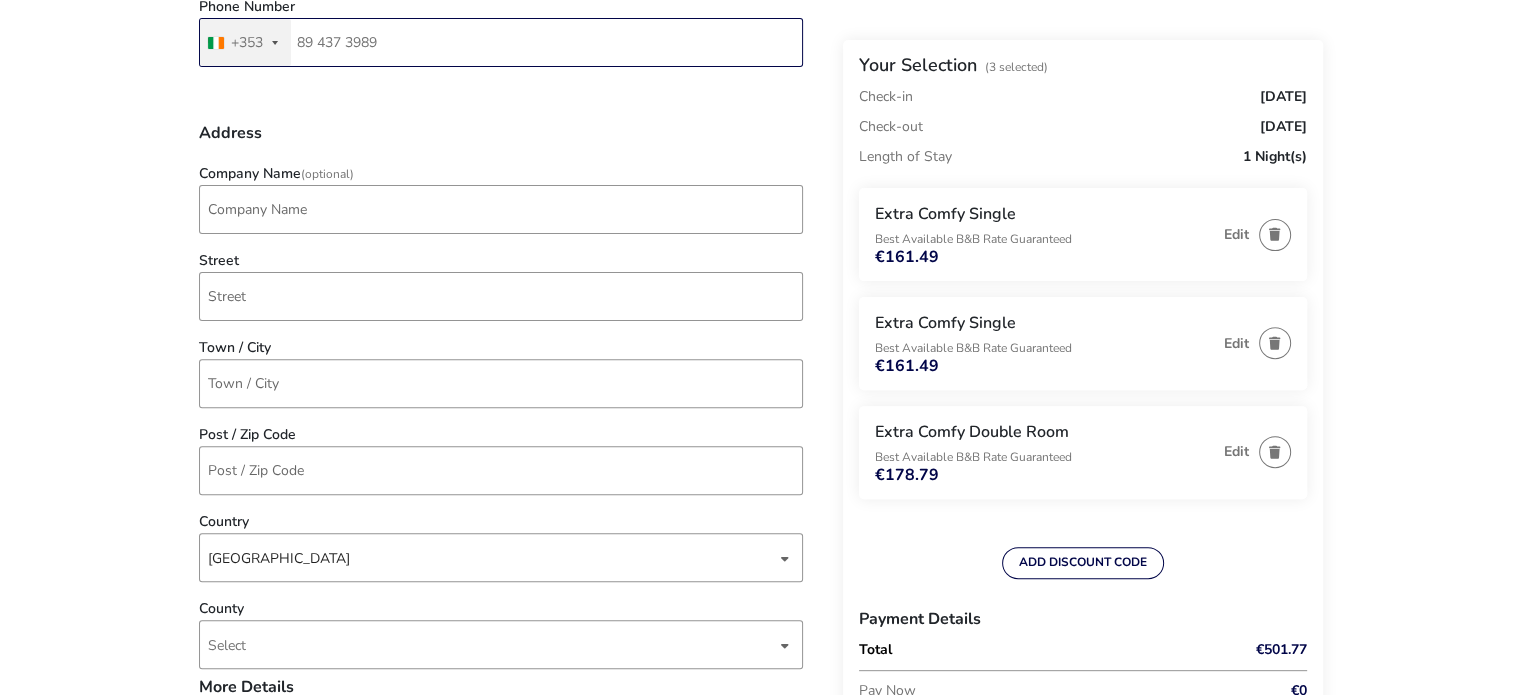 scroll, scrollTop: 632, scrollLeft: 0, axis: vertical 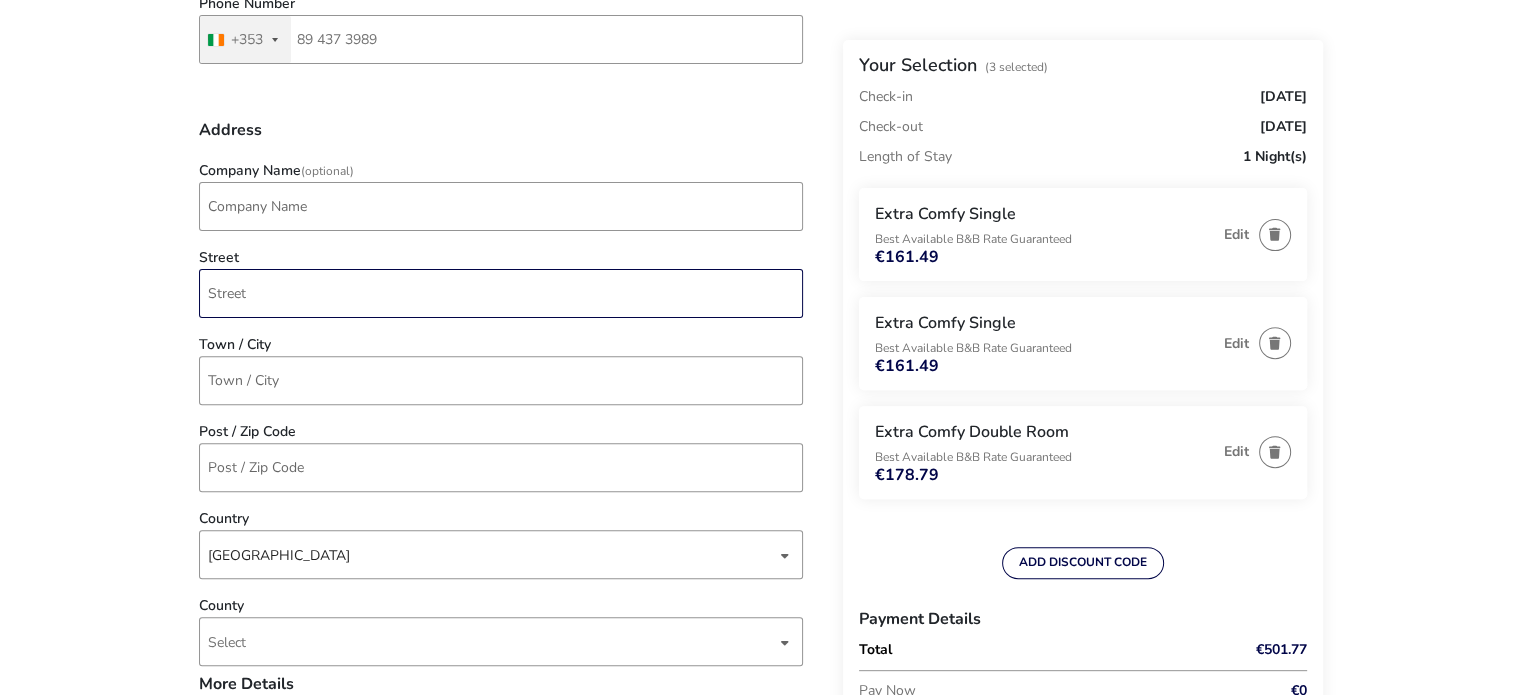 click on "Street" at bounding box center (501, 293) 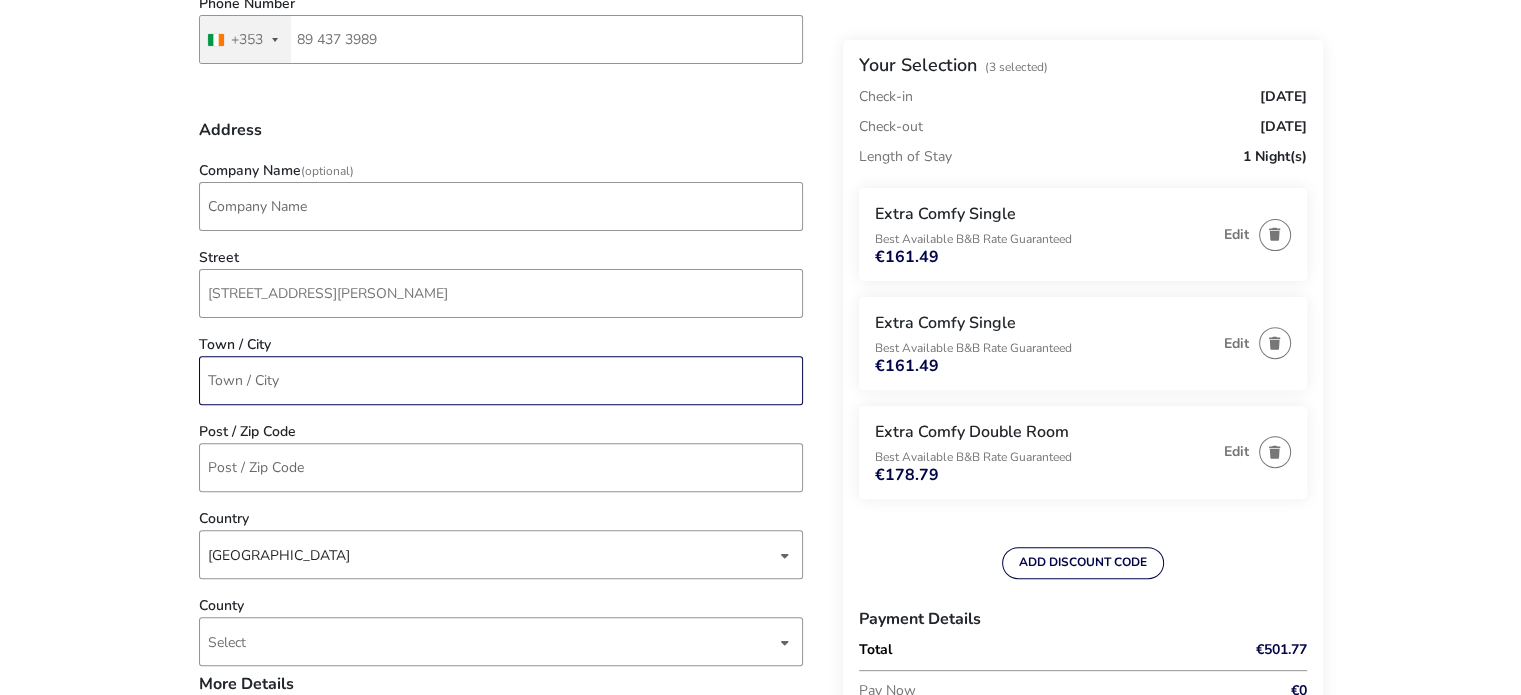 click on "Town / City" at bounding box center [501, 380] 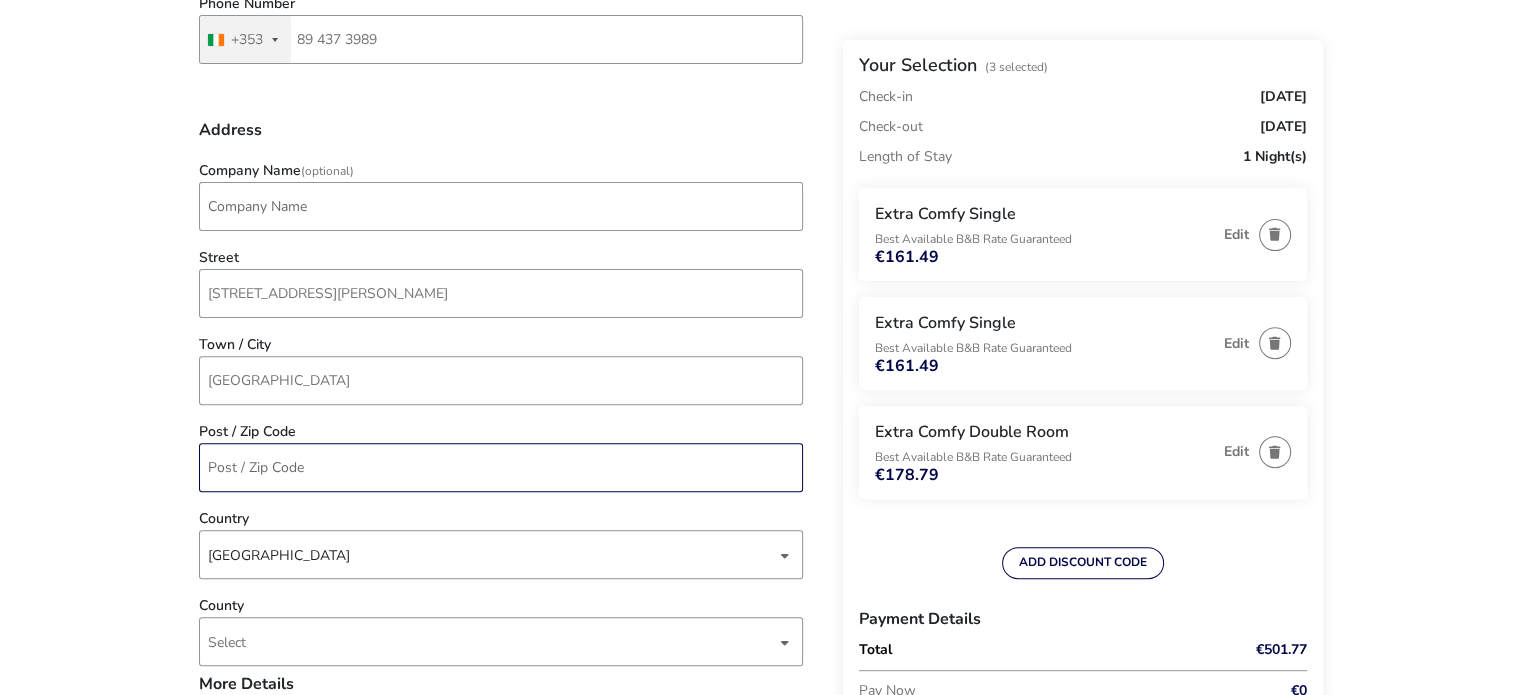 click on "Post / Zip Code" at bounding box center (501, 467) 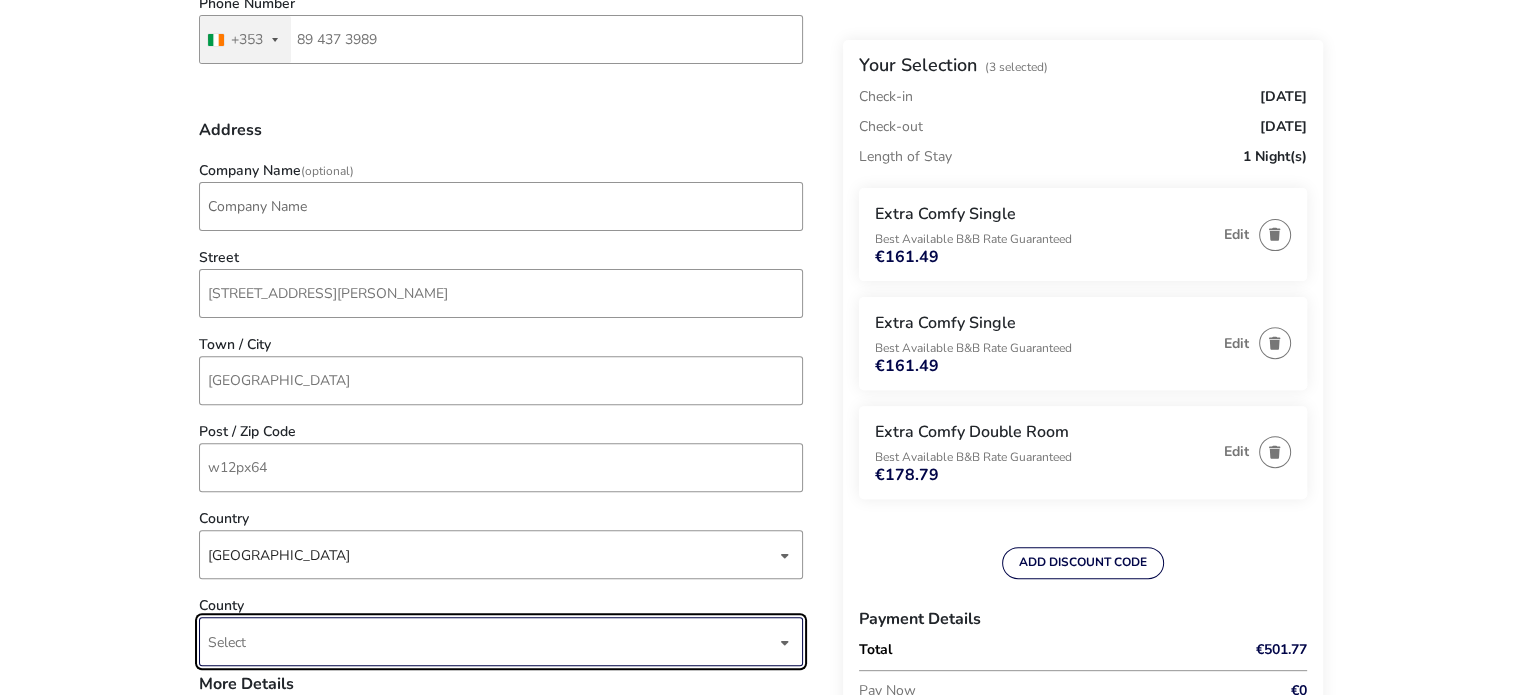 click on "Select" at bounding box center [492, 641] 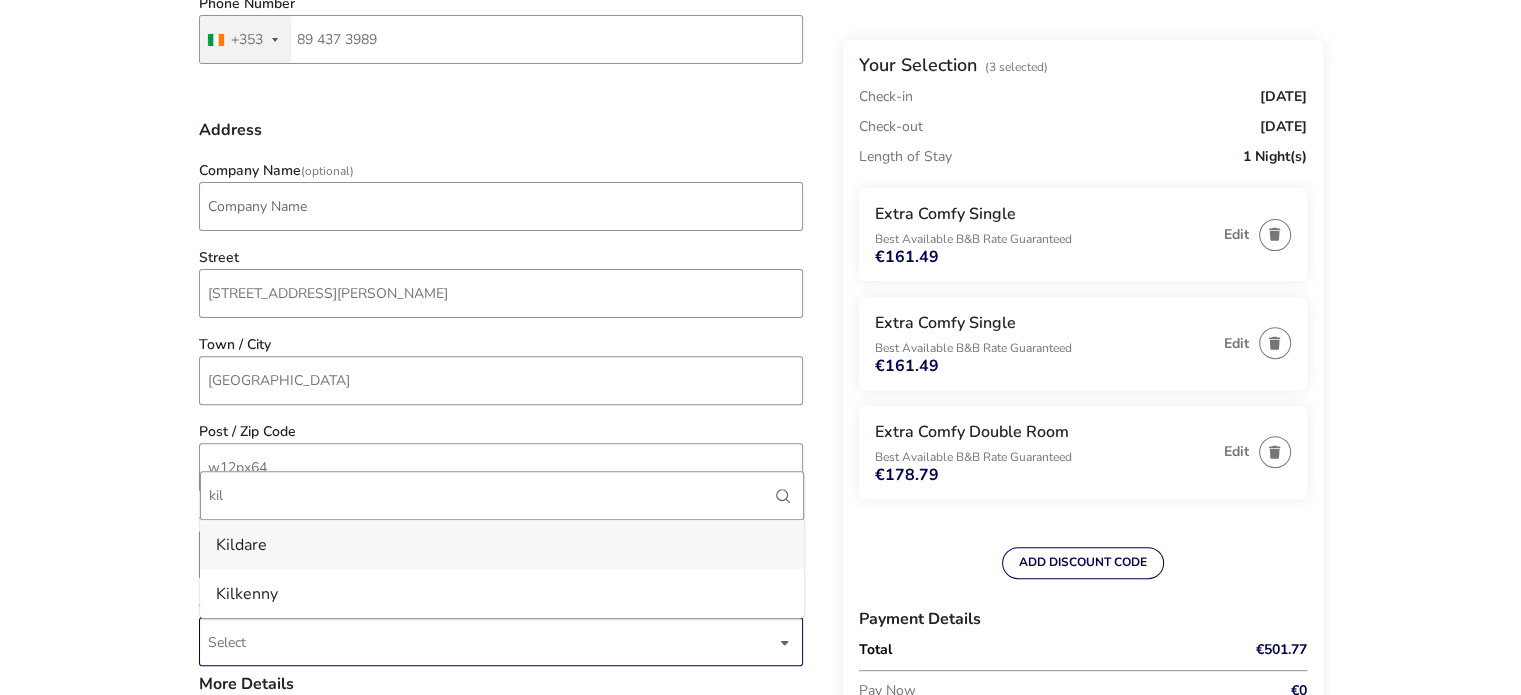 type on "kil" 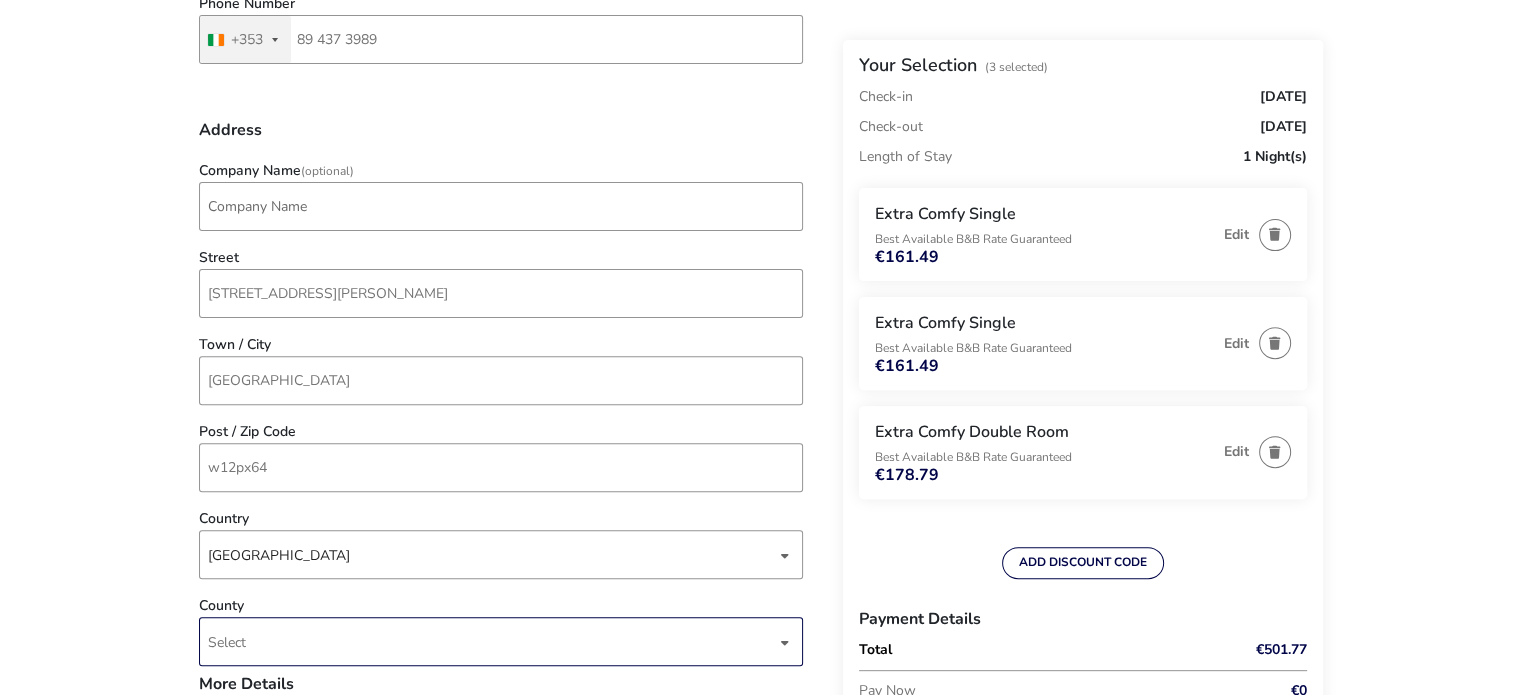 type 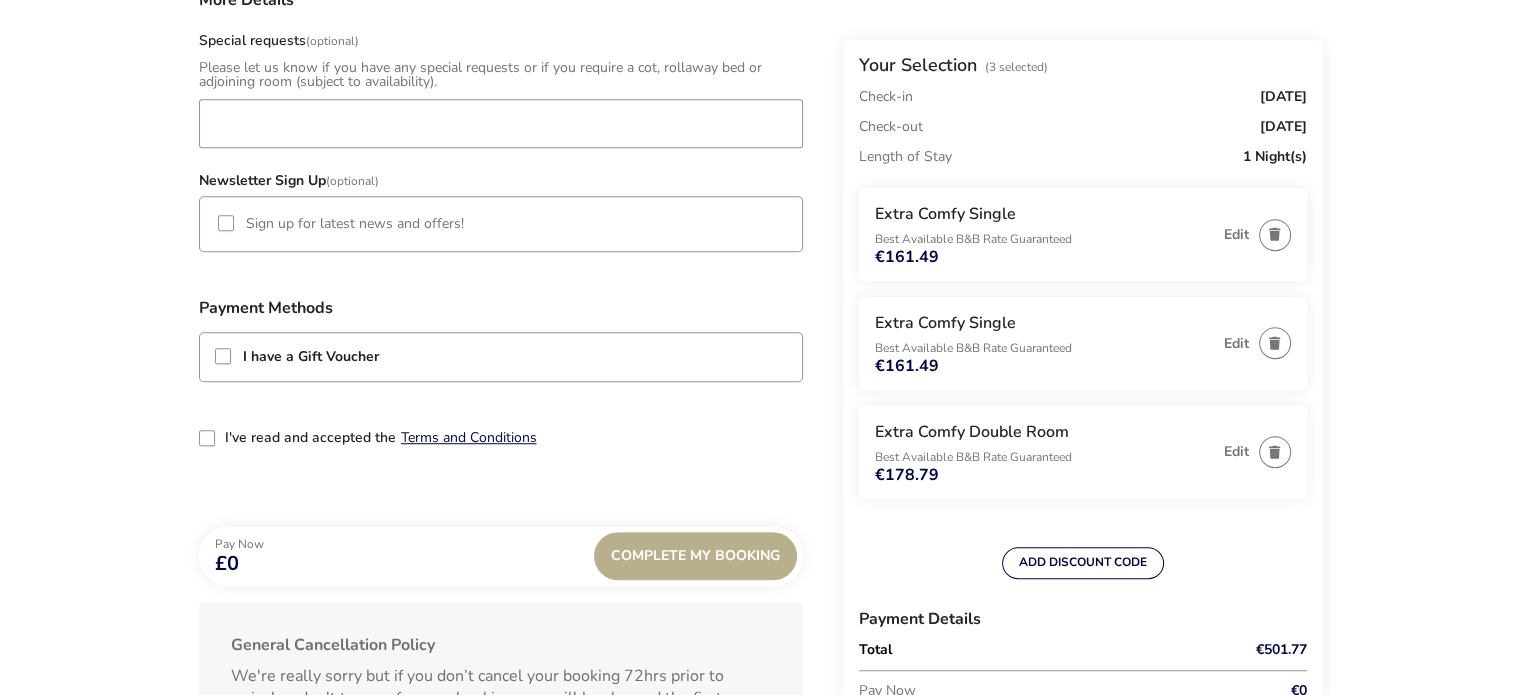 scroll, scrollTop: 1313, scrollLeft: 0, axis: vertical 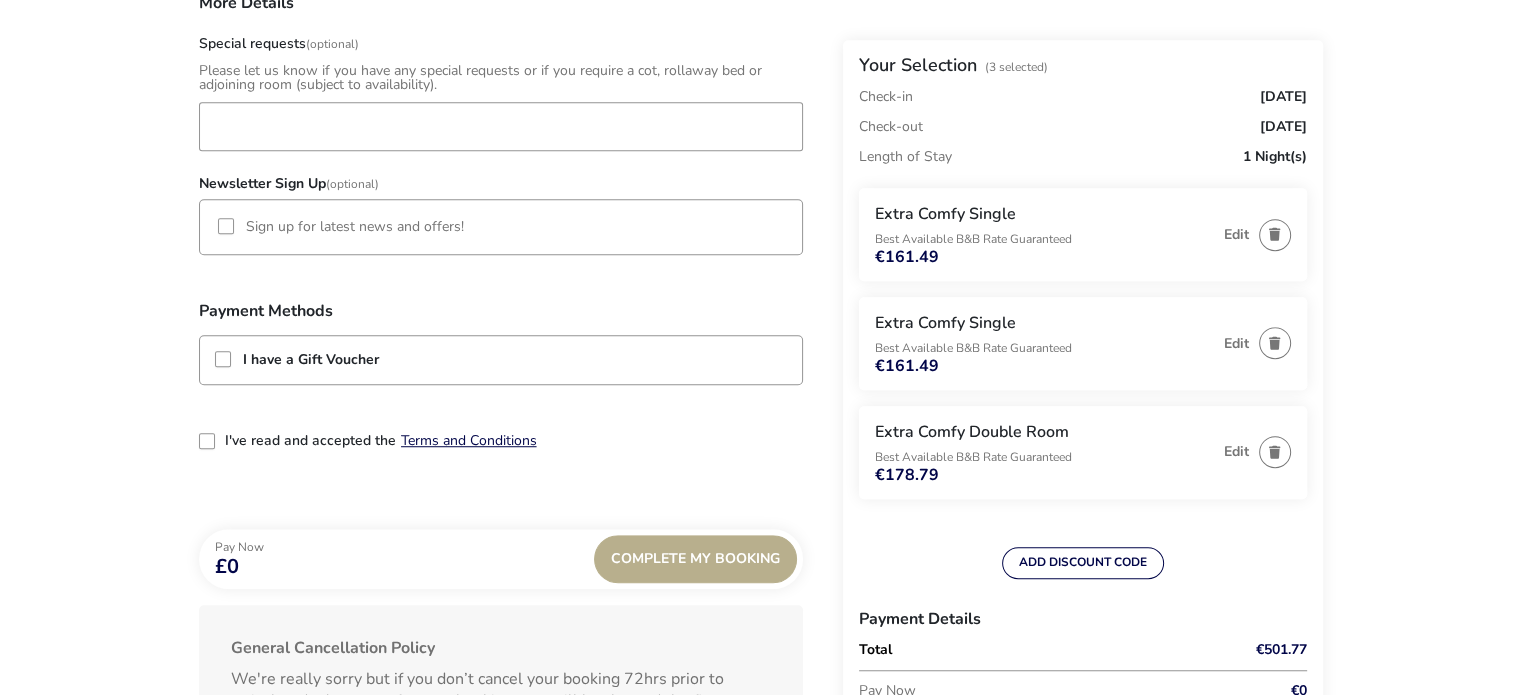 click on "Back  Your Selection  (3 Selected)  Check-in [DATE] Check-out [DATE] Length of Stay 1 Night(s)  Extra Comfy Single   Best Available B&B Rate Guaranteed  €161.49  Edit   Extra Comfy Single   Best Available B&B Rate Guaranteed  €161.49  Edit   Extra Comfy Double Room   Best Available B&B Rate Guaranteed  €178.79  Edit   ADD DISCOUNT CODE   Payment Details   Total   €501.77  Pay Now €0 Pay Later €501.77  You’ll pay in   £   (Pound).   Why?  £ (Pound) is the unit of currency used by this property. Prices displayed in other currencies are approximate only  Complete Your Booking Personal Details  Title  (Optional) Mr  First Name  [PERSON_NAME]  Surname  [PERSON_NAME]  E-mail  [EMAIL_ADDRESS][DOMAIN_NAME]  Phone Number  [GEOGRAPHIC_DATA] +353 +353 244 results found [GEOGRAPHIC_DATA] +93 [GEOGRAPHIC_DATA] +358 [GEOGRAPHIC_DATA] +355 [GEOGRAPHIC_DATA] +213 [US_STATE] +1 [GEOGRAPHIC_DATA] +376 [GEOGRAPHIC_DATA] +244 [GEOGRAPHIC_DATA] +1 [GEOGRAPHIC_DATA] +1 [GEOGRAPHIC_DATA] +54 [GEOGRAPHIC_DATA] +374 [GEOGRAPHIC_DATA] +[GEOGRAPHIC_DATA][DATE] +247 [GEOGRAPHIC_DATA] +61 [GEOGRAPHIC_DATA] +43 +1" 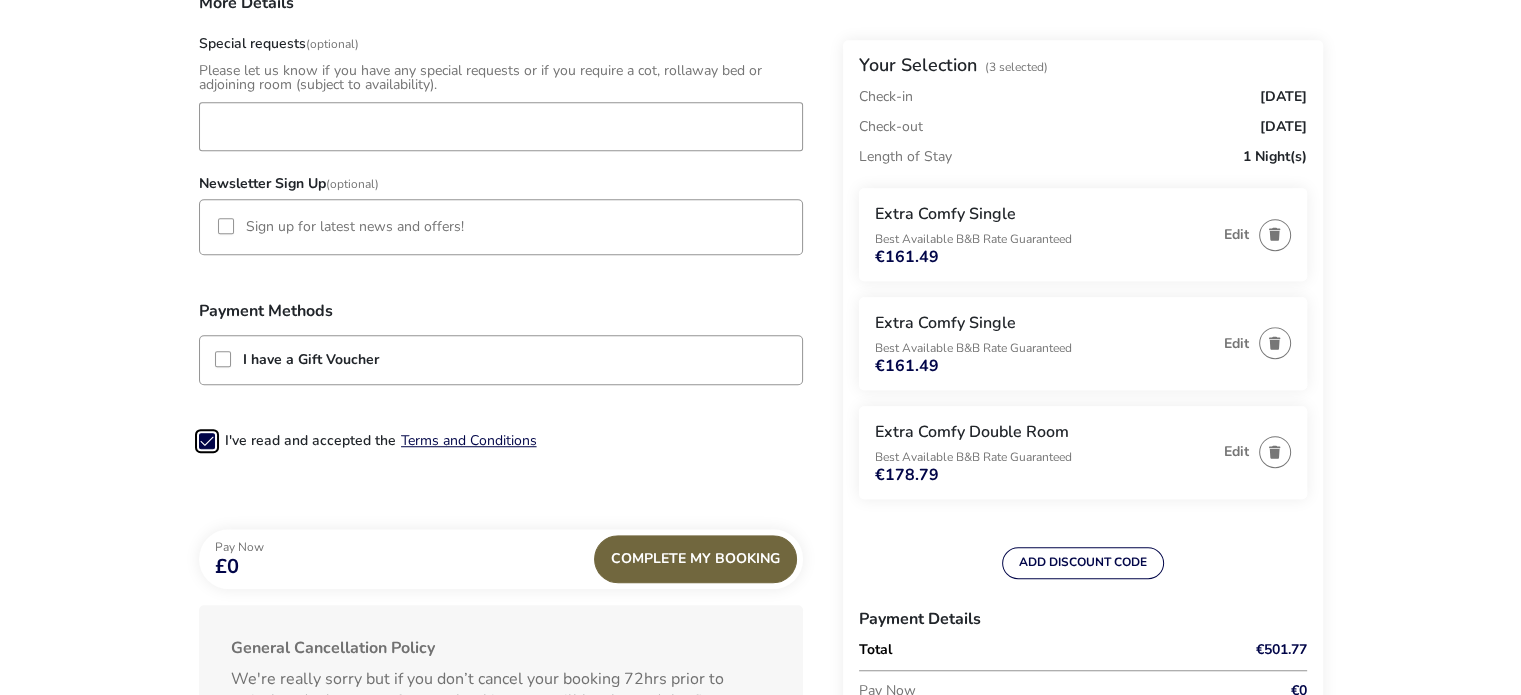 click on "Complete My Booking" at bounding box center (695, 559) 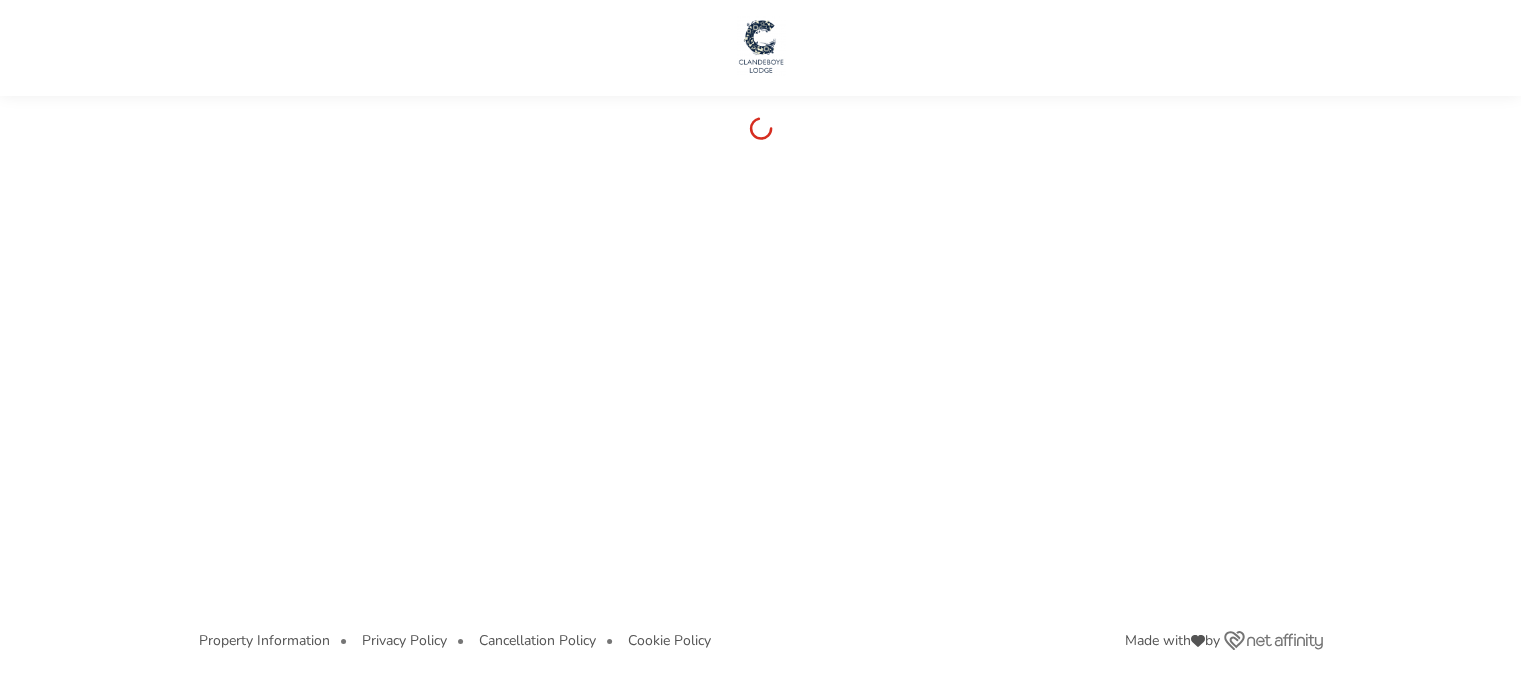 scroll, scrollTop: 0, scrollLeft: 0, axis: both 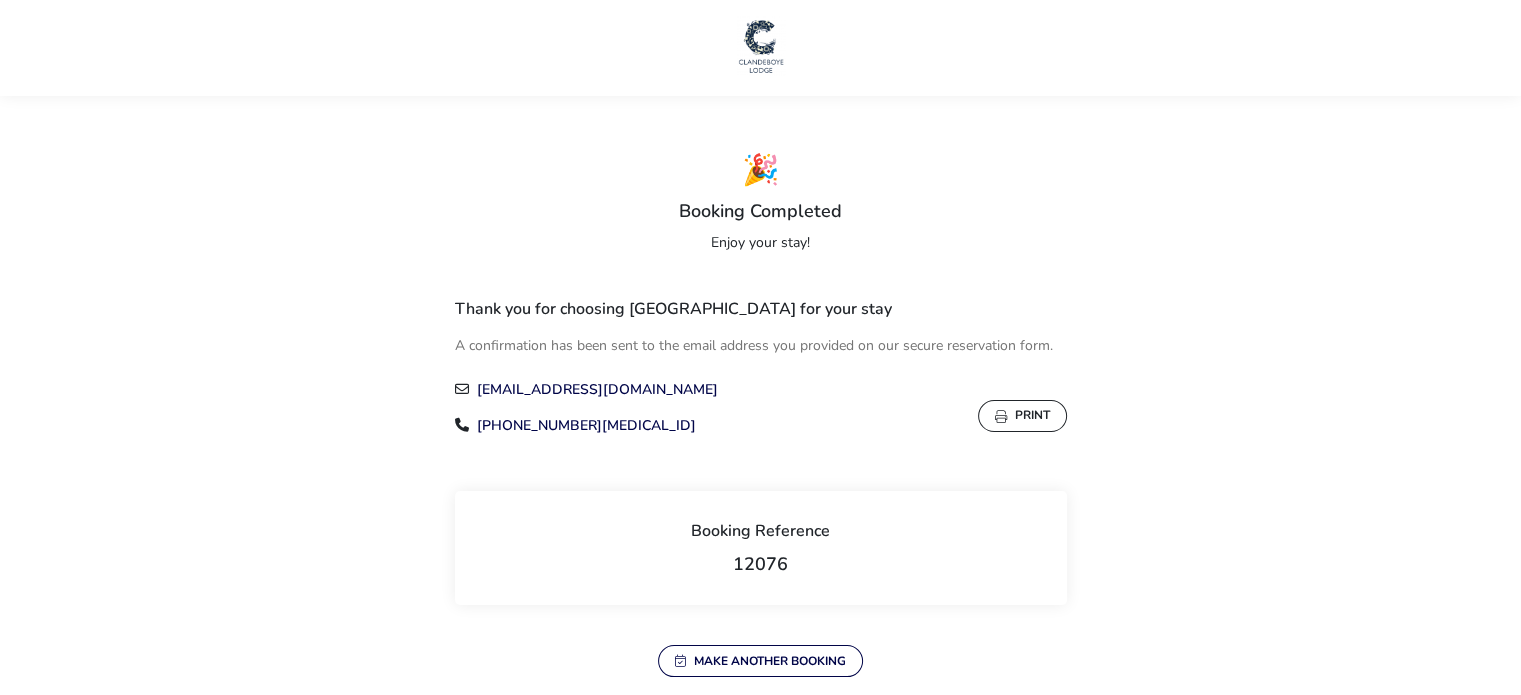 drag, startPoint x: 1432, startPoint y: 366, endPoint x: 1535, endPoint y: 291, distance: 127.41271 